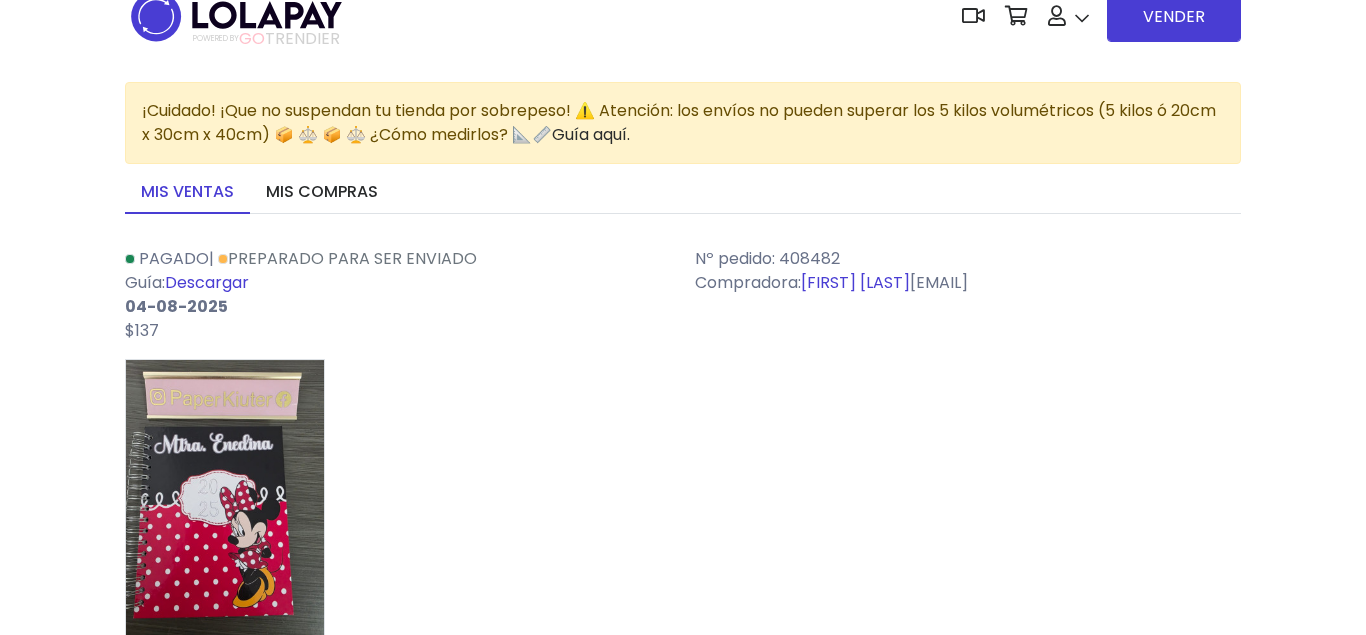 scroll, scrollTop: 0, scrollLeft: 0, axis: both 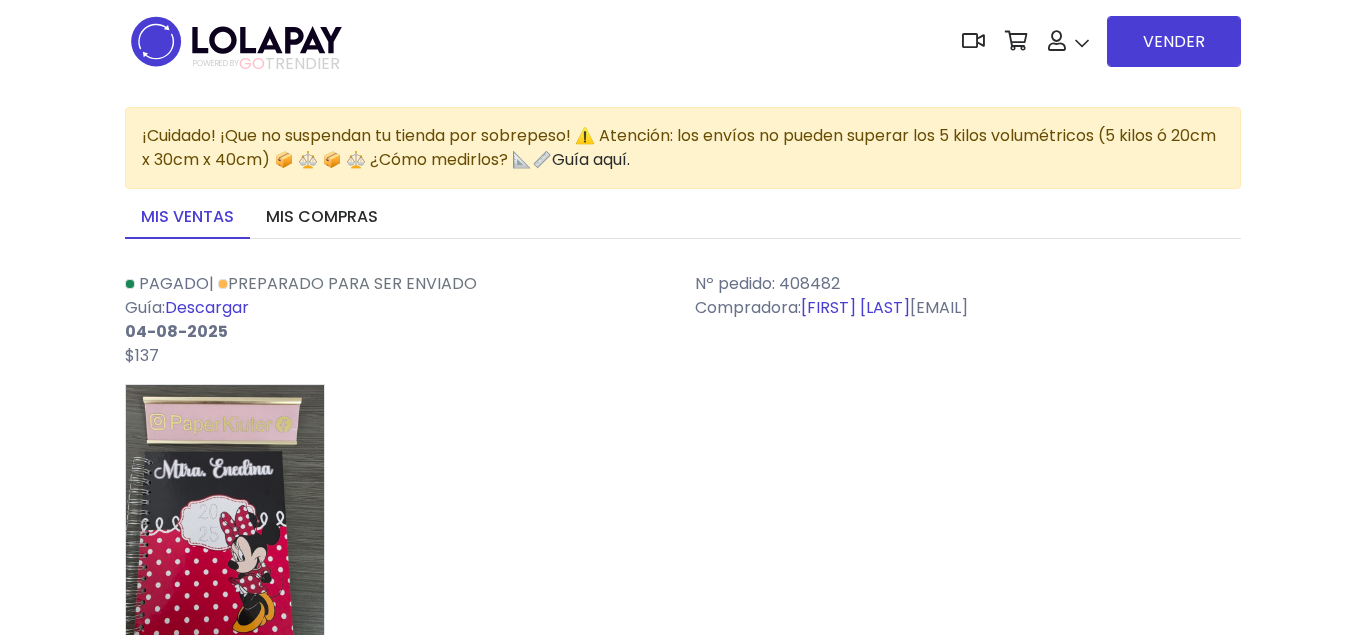 click on "04-08-2025" at bounding box center (398, 332) 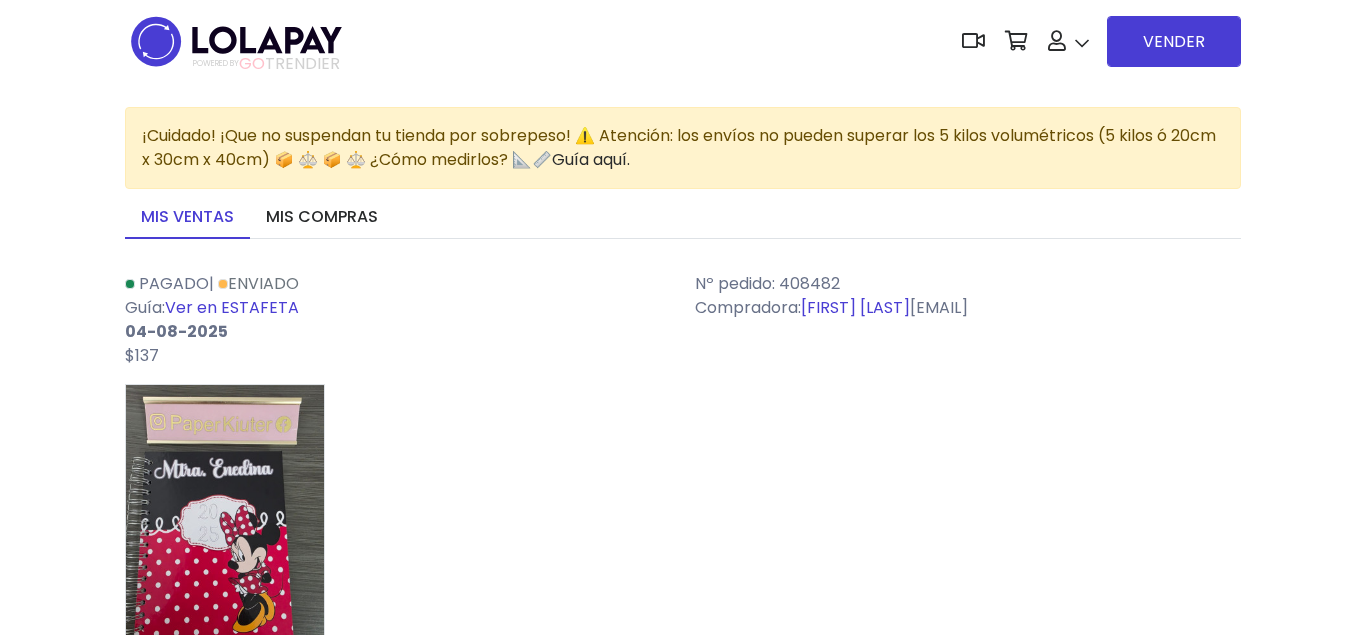 click on "Ver en ESTAFETA" at bounding box center (232, 307) 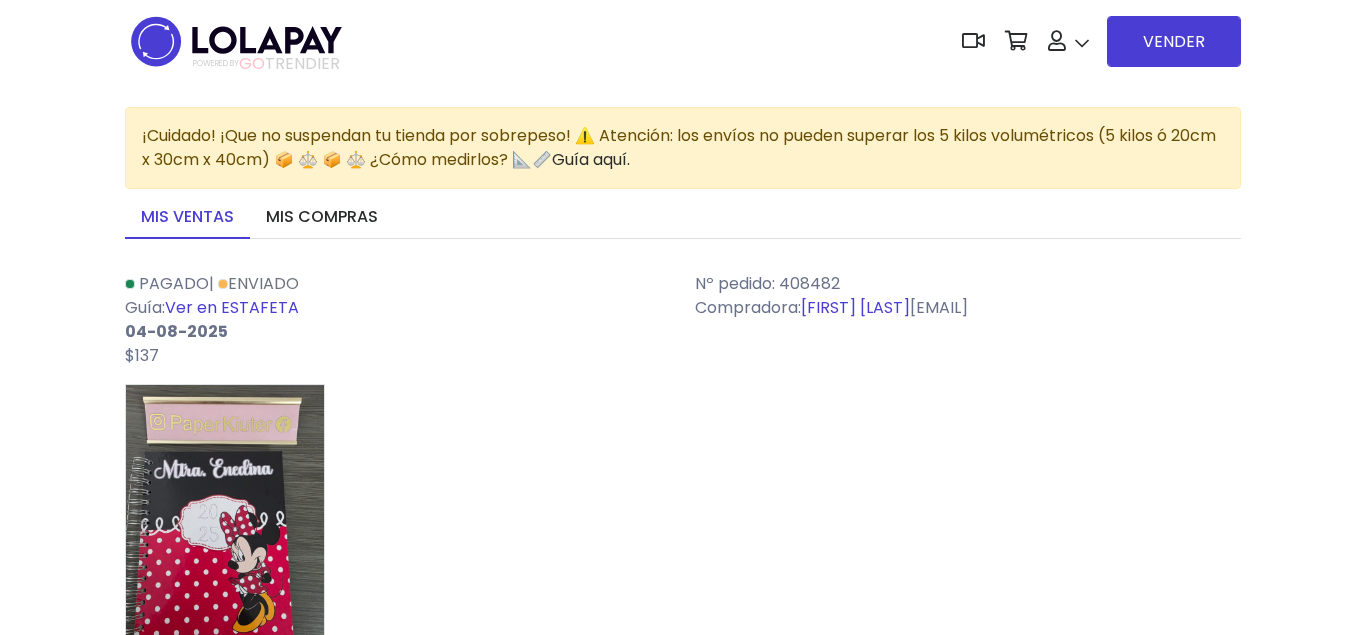 click on "Ver en ESTAFETA" at bounding box center [232, 307] 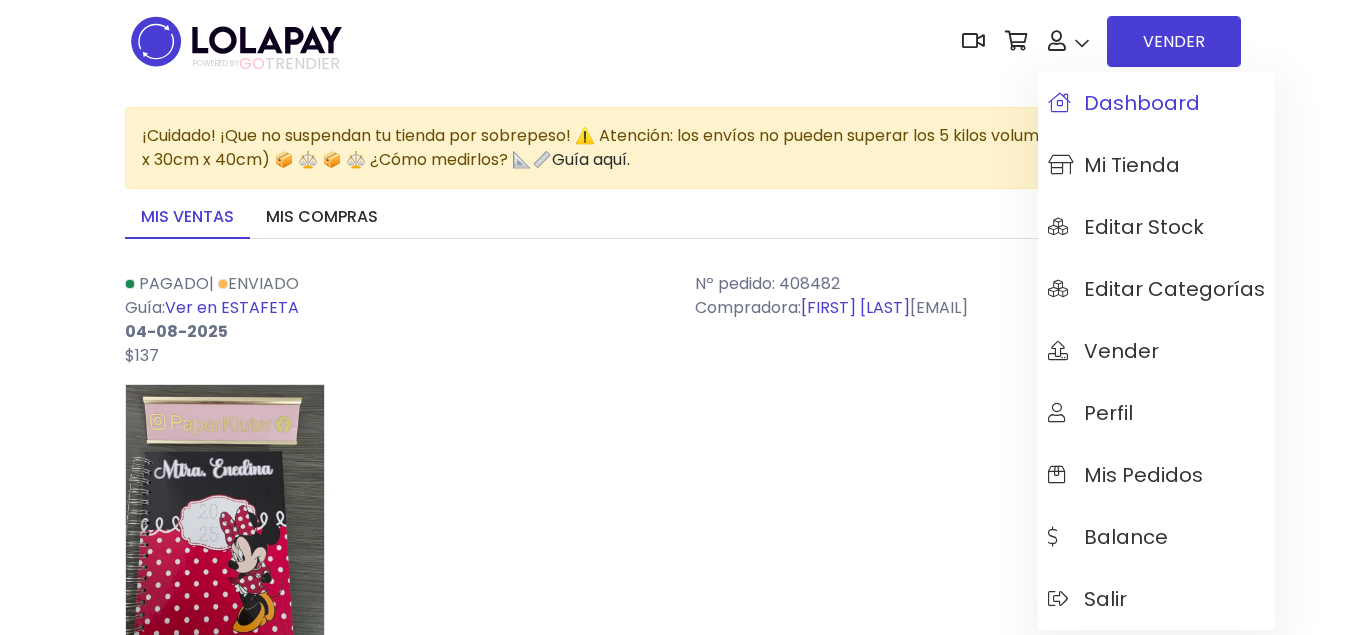 click on "Dashboard" at bounding box center [1124, 103] 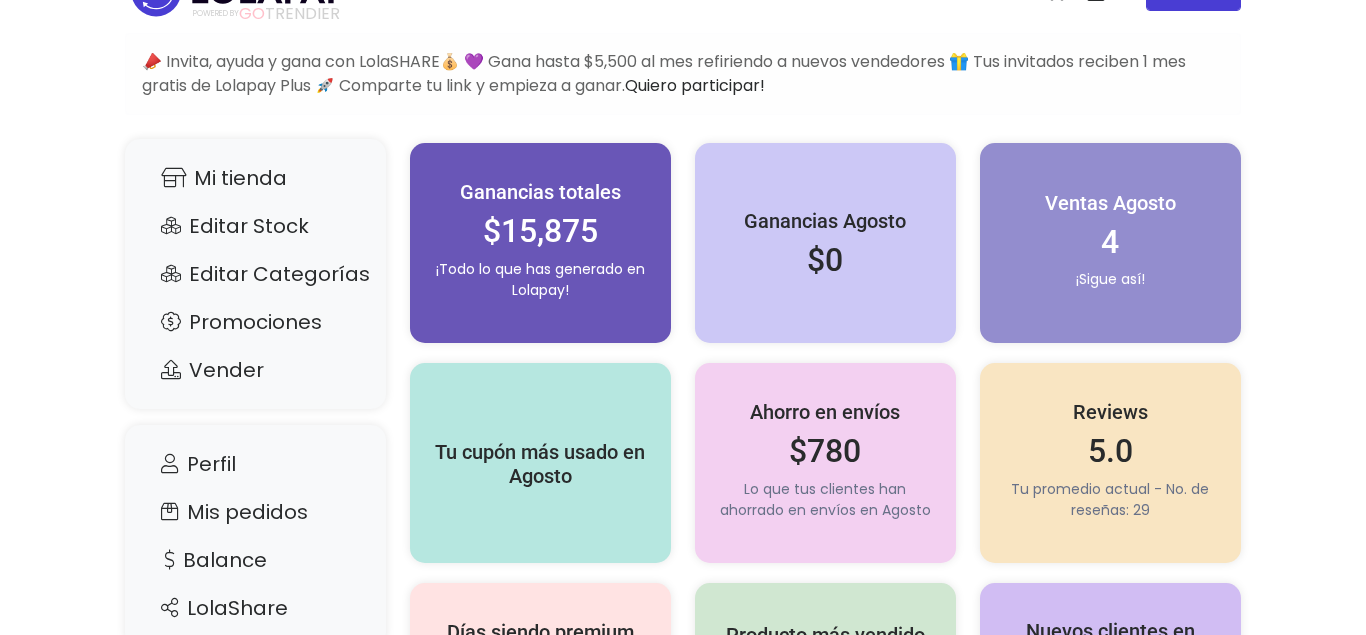 scroll, scrollTop: 102, scrollLeft: 0, axis: vertical 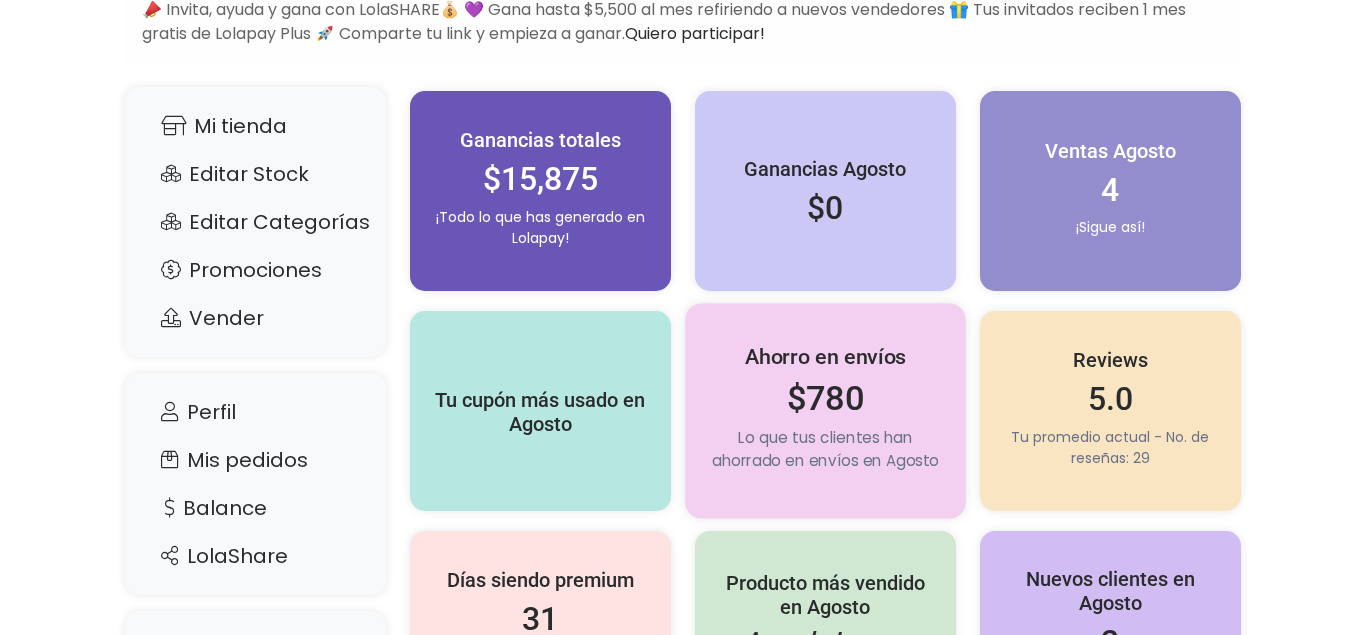 click on "Ahorro en envíos
$780
Lo que tus clientes han ahorrado en envíos en Agosto" at bounding box center (825, 411) 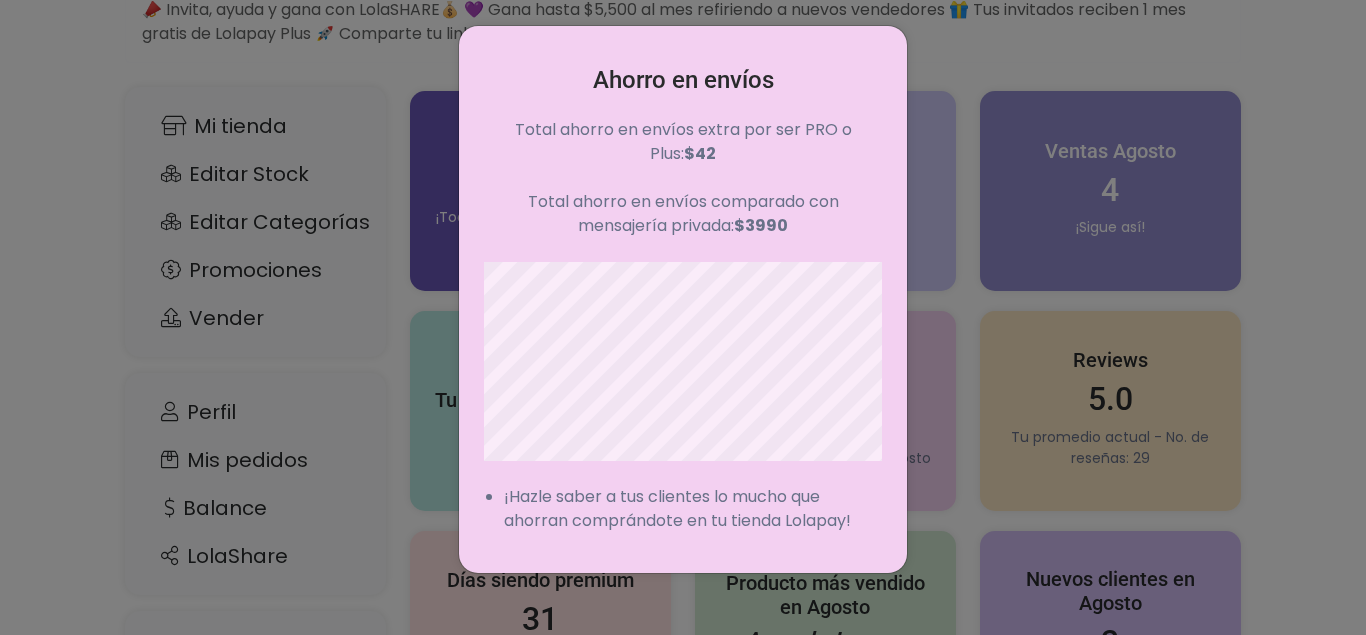 click on "Ahorro en envíos
Total ahorro en envíos extra por ser PRO o Plus:  $42
Total ahorro en envíos comparado con mensajería privada:  $3990
¡Hazle saber a tus clientes lo mucho que ahorran comprándote en tu tienda Lolapay!" at bounding box center (683, 317) 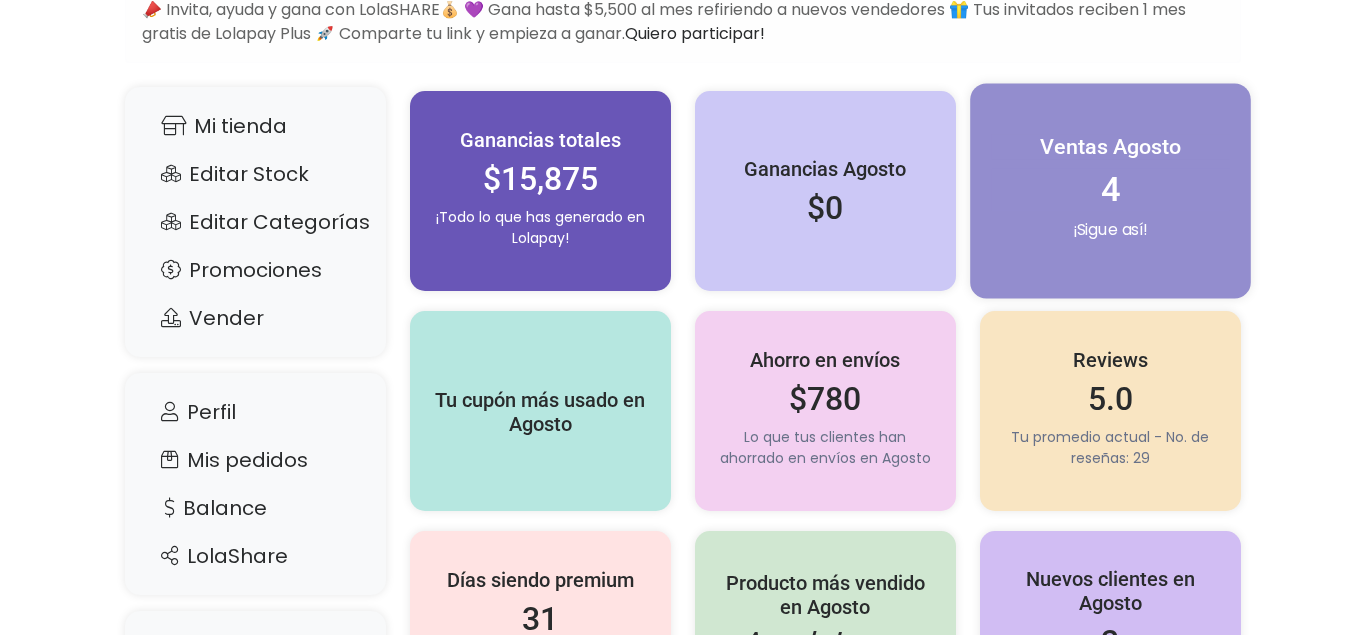 scroll, scrollTop: 204, scrollLeft: 0, axis: vertical 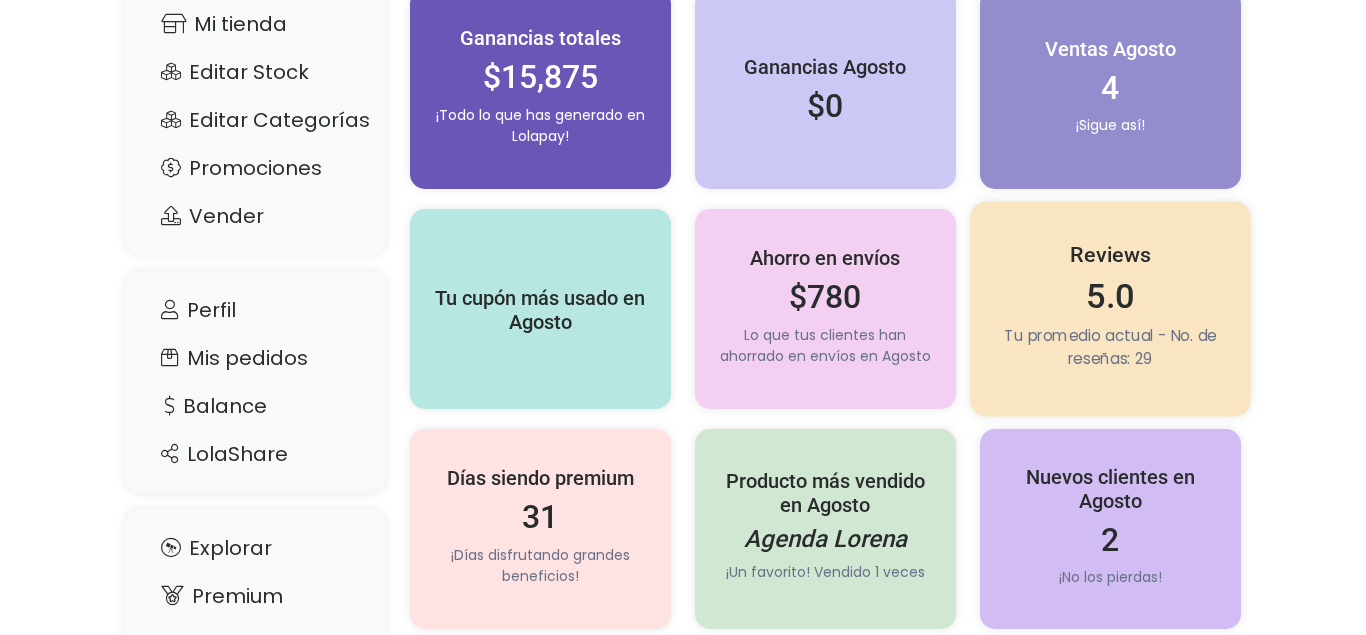 click on "5.0" at bounding box center (1111, 296) 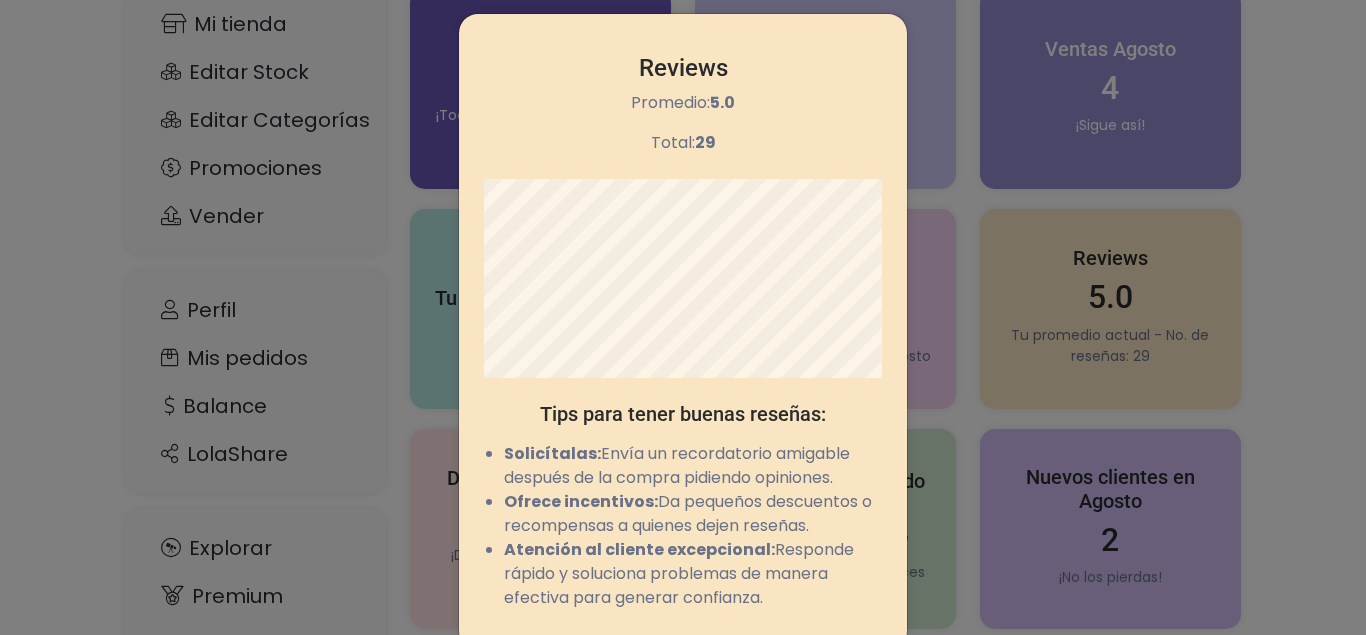 scroll, scrollTop: 0, scrollLeft: 0, axis: both 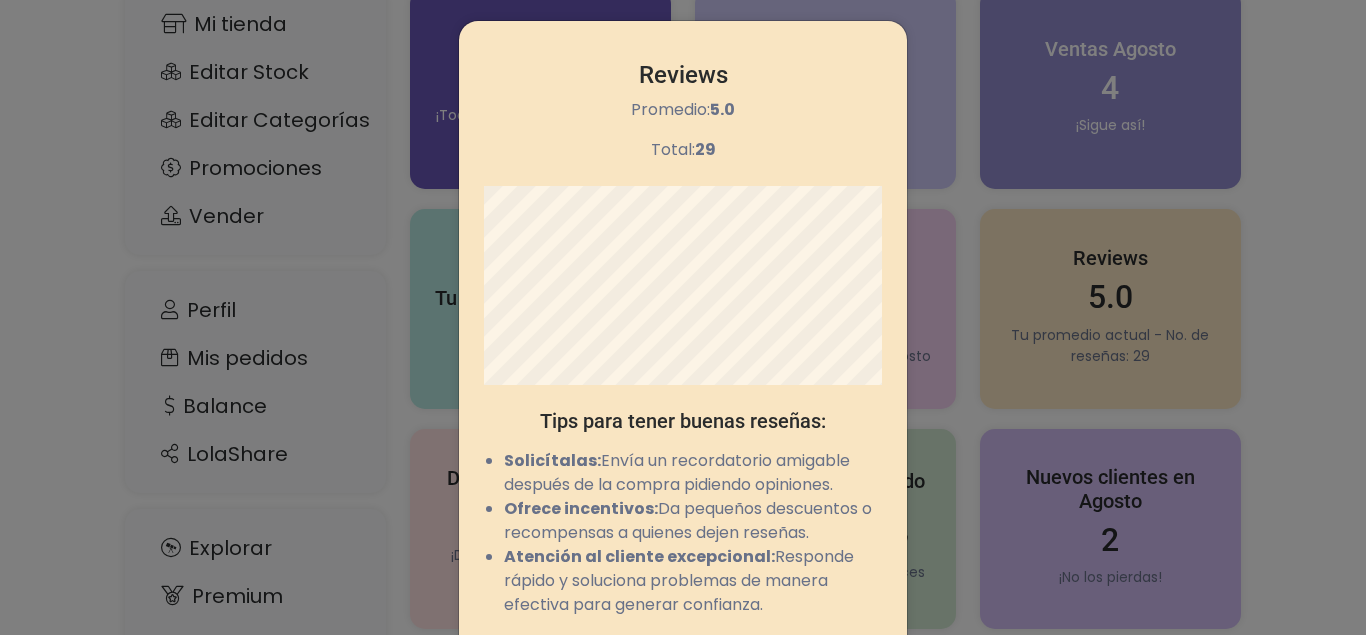 click on "Reviews
Promedio:  5.0
Total:  29
Tips para tener buenas reseñas:
Solicítalas:  Envía un recordatorio amigable después de la compra pidiendo opiniones.
Ofrece incentivos:  Da pequeños descuentos o recompensas a quienes dejen reseñas.
Atención al cliente excepcional:  Responde rápido y soluciona problemas de manera efectiva para generar confianza." at bounding box center (683, 317) 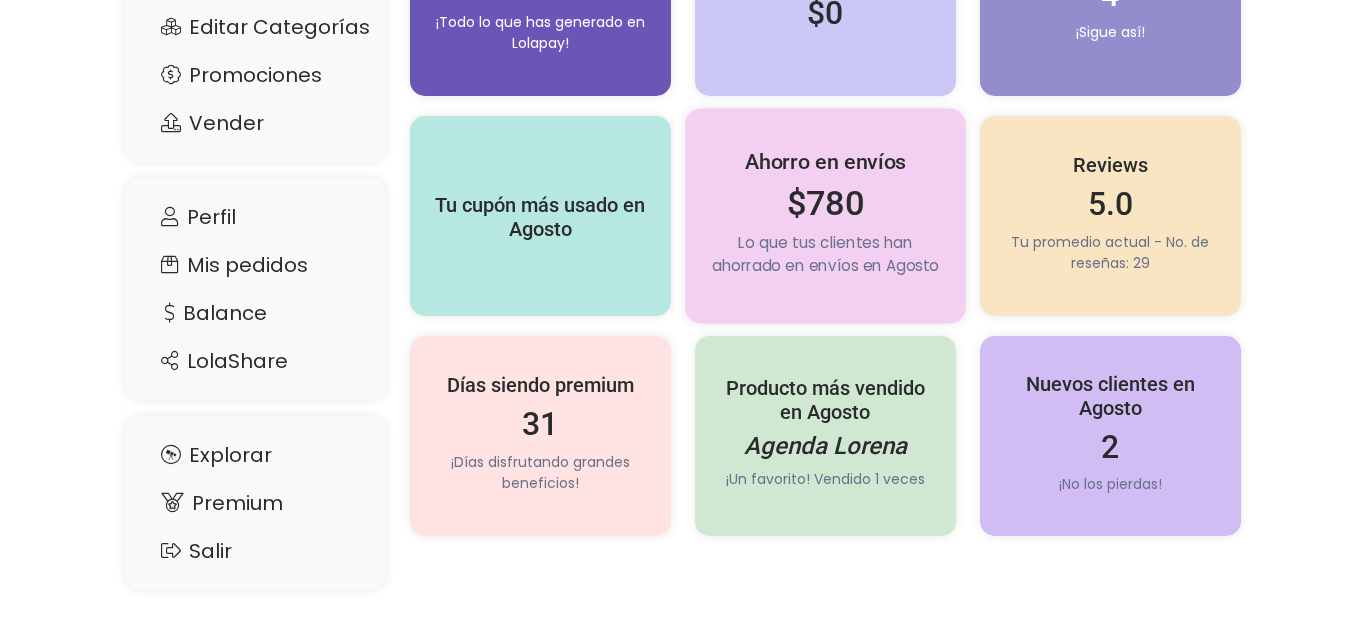 scroll, scrollTop: 300, scrollLeft: 0, axis: vertical 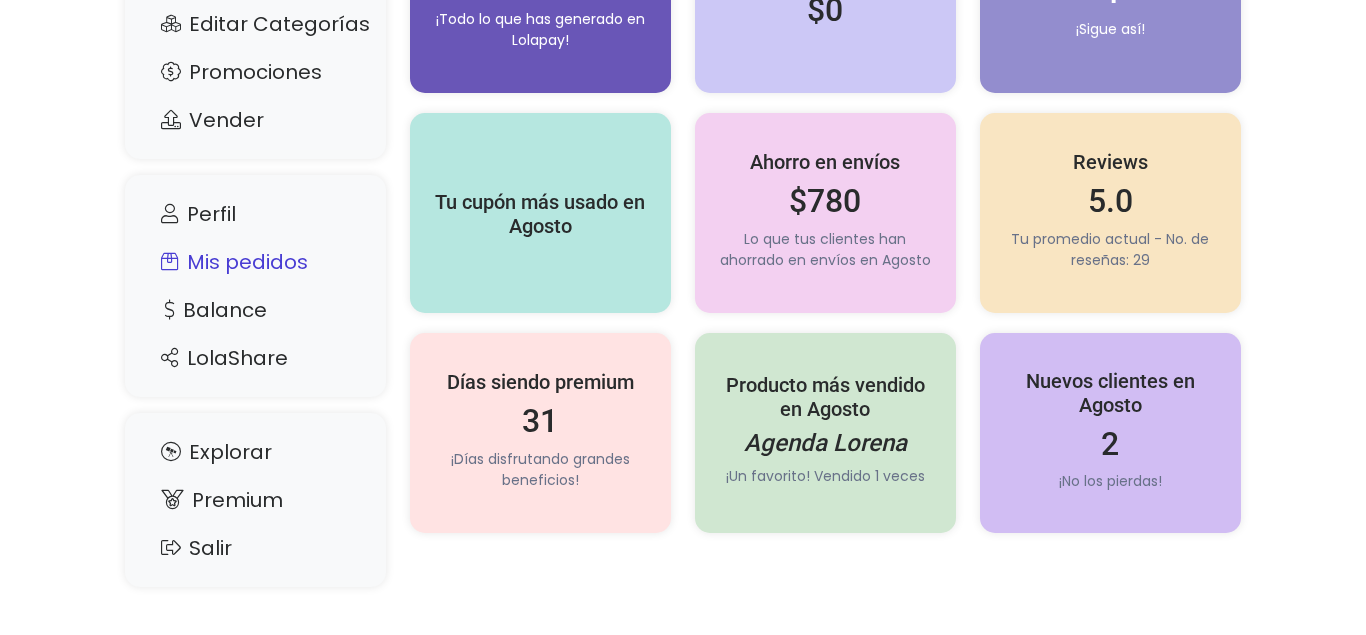click on "Mis pedidos" at bounding box center [255, 262] 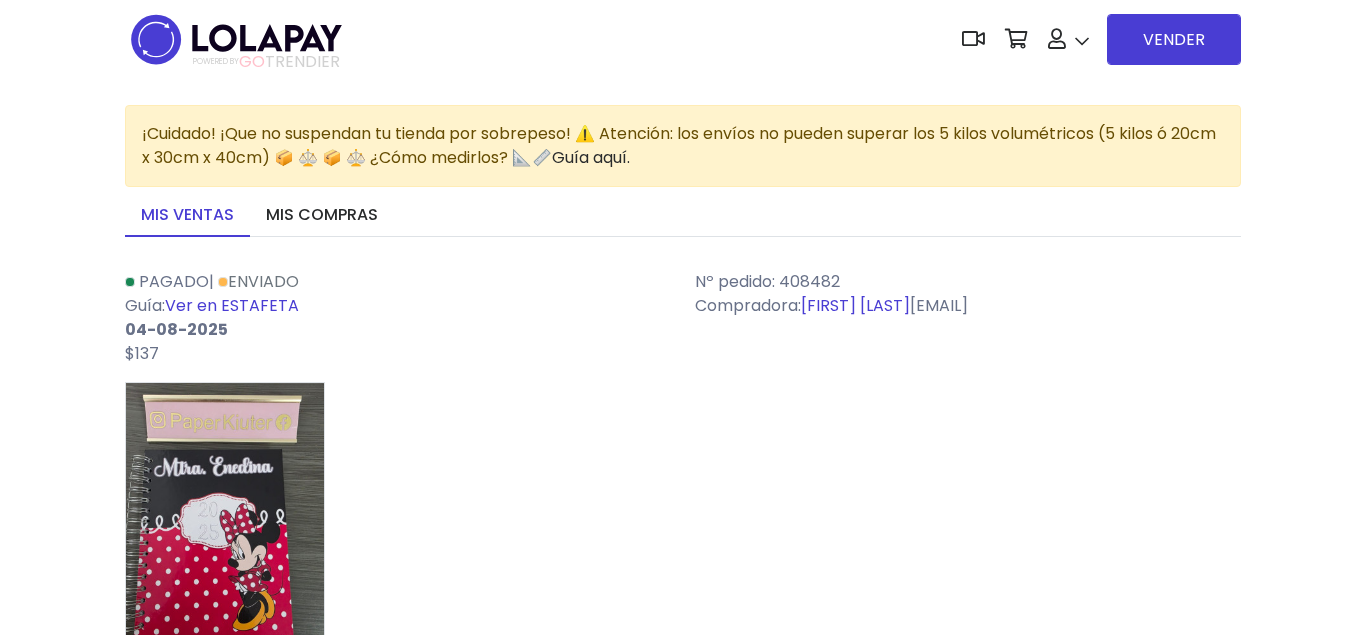 scroll, scrollTop: 0, scrollLeft: 0, axis: both 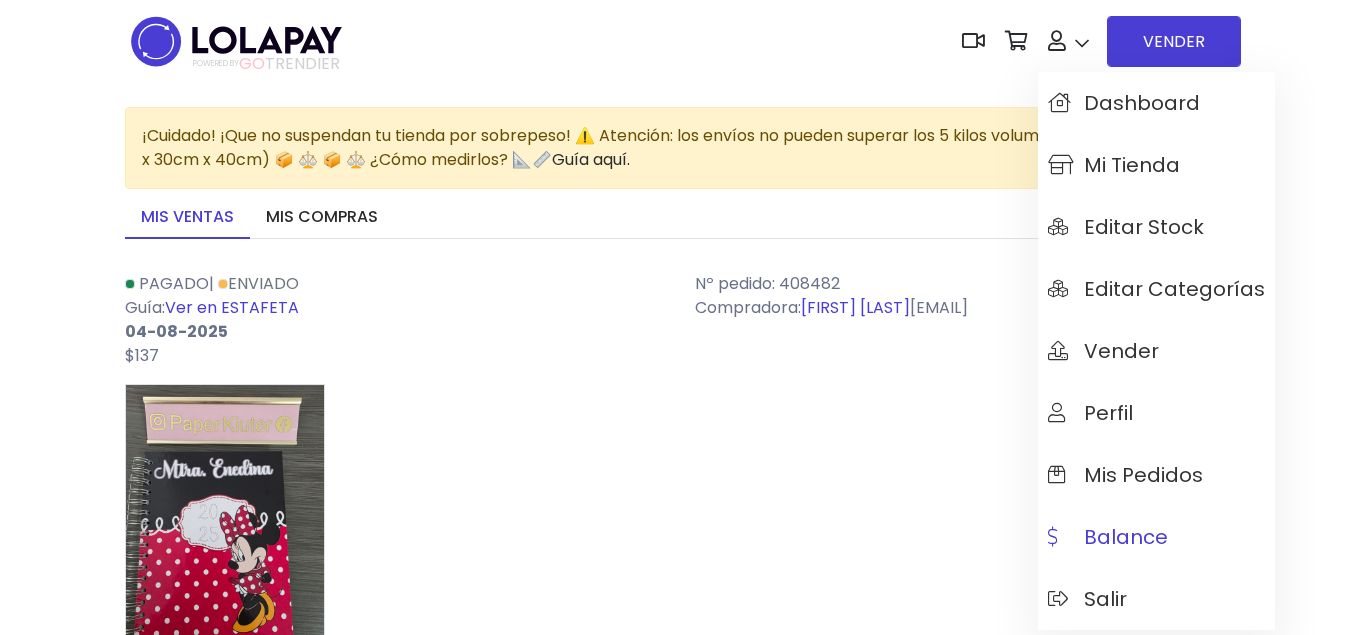 click on "Balance" at bounding box center [1108, 537] 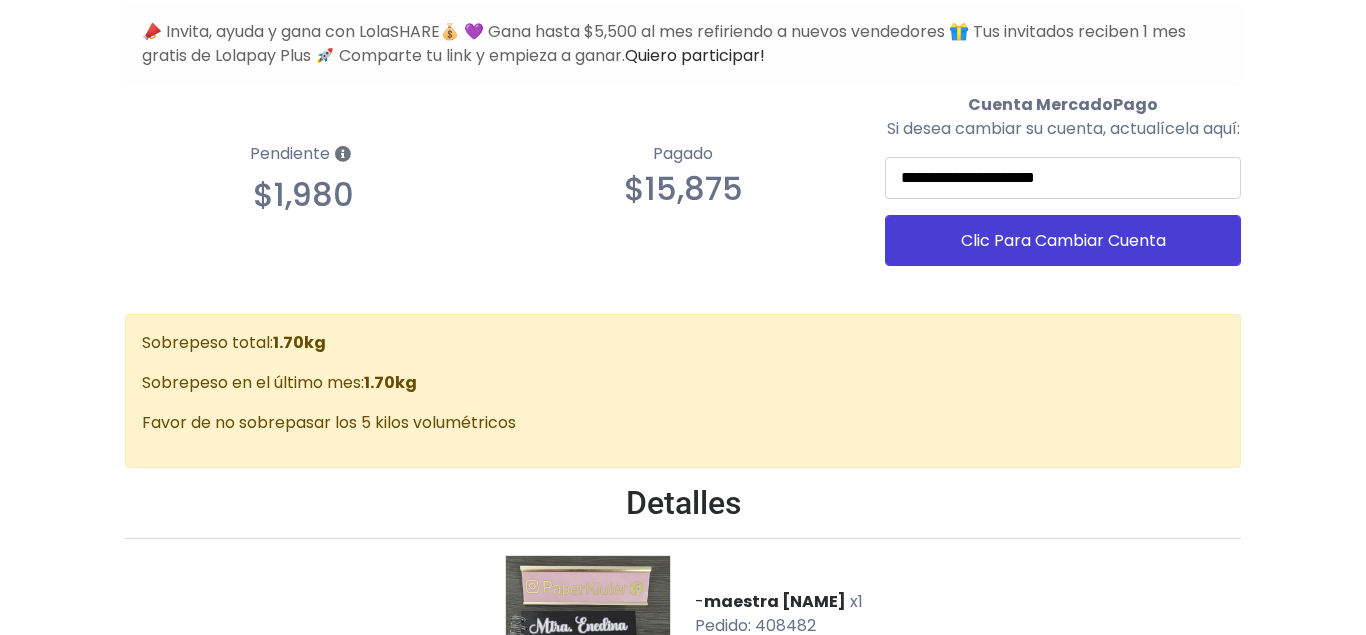 scroll, scrollTop: 306, scrollLeft: 0, axis: vertical 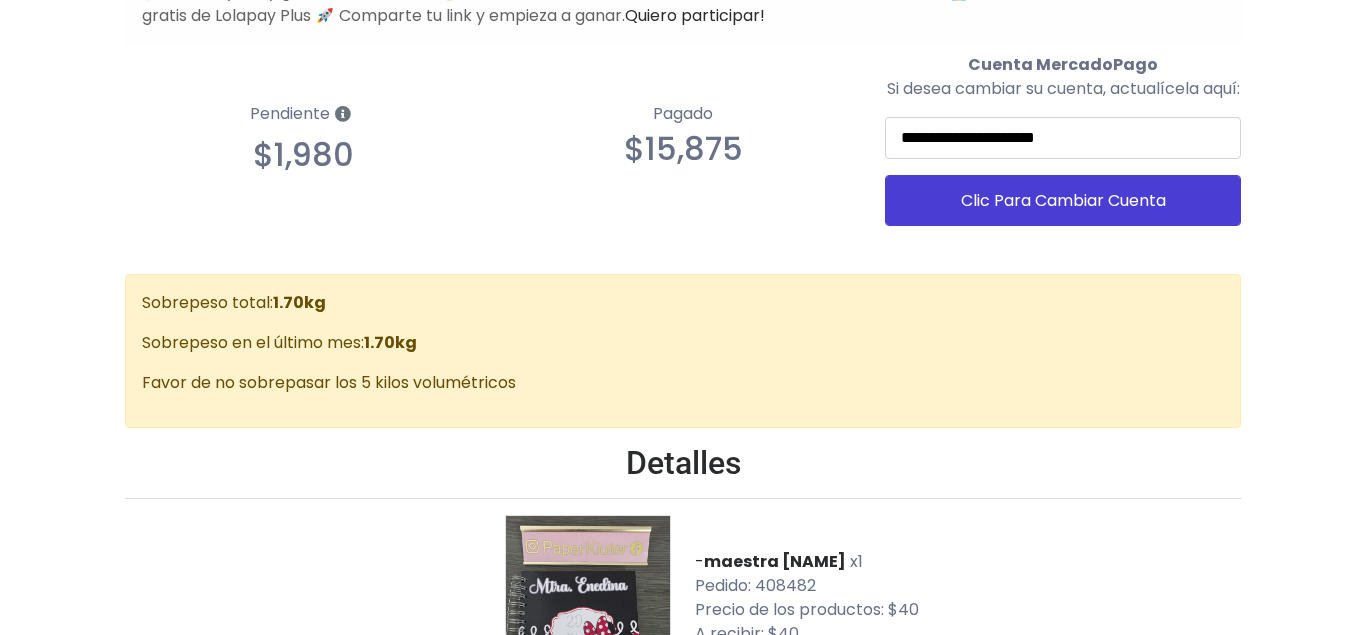 click on "Sobrepeso total:  1.70kg
Sobrepeso en el último mes:  1.70kg
Favor de no sobrepasar los 5 kilos volumétricos" at bounding box center (683, 351) 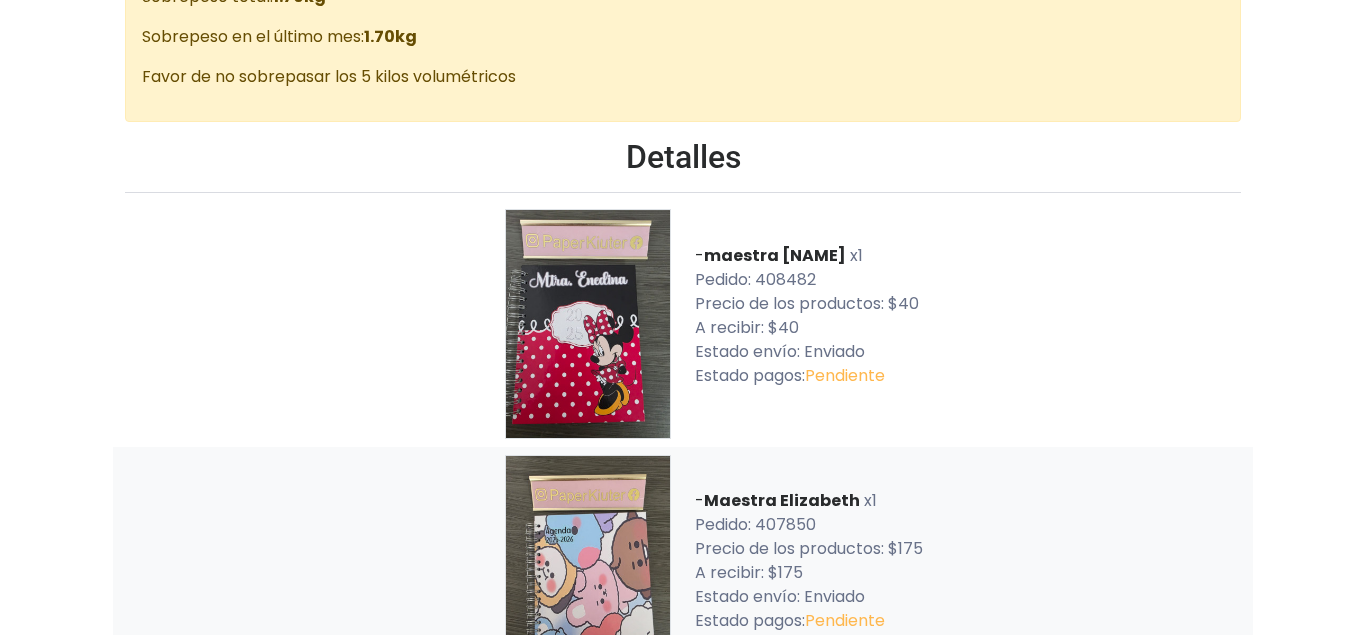 scroll, scrollTop: 408, scrollLeft: 0, axis: vertical 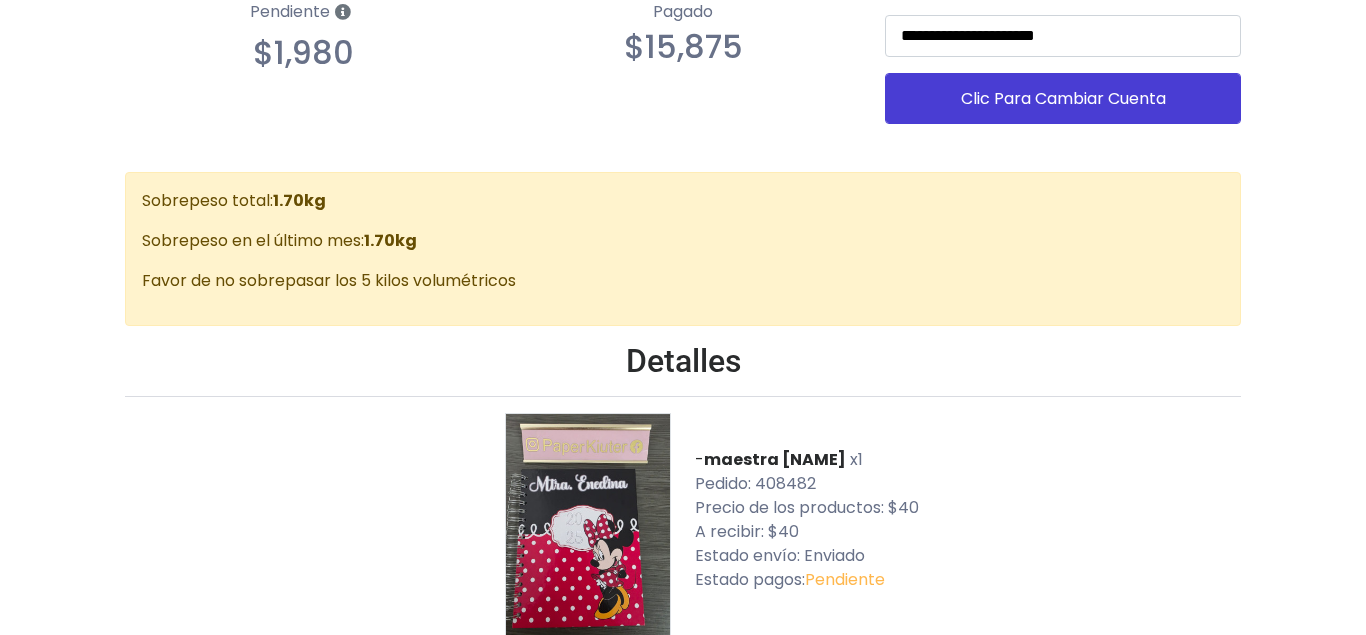 click on "Sobrepeso total:  1.70kg
Sobrepeso en el último mes:  1.70kg
Favor de no sobrepasar los 5 kilos volumétricos" at bounding box center [683, 249] 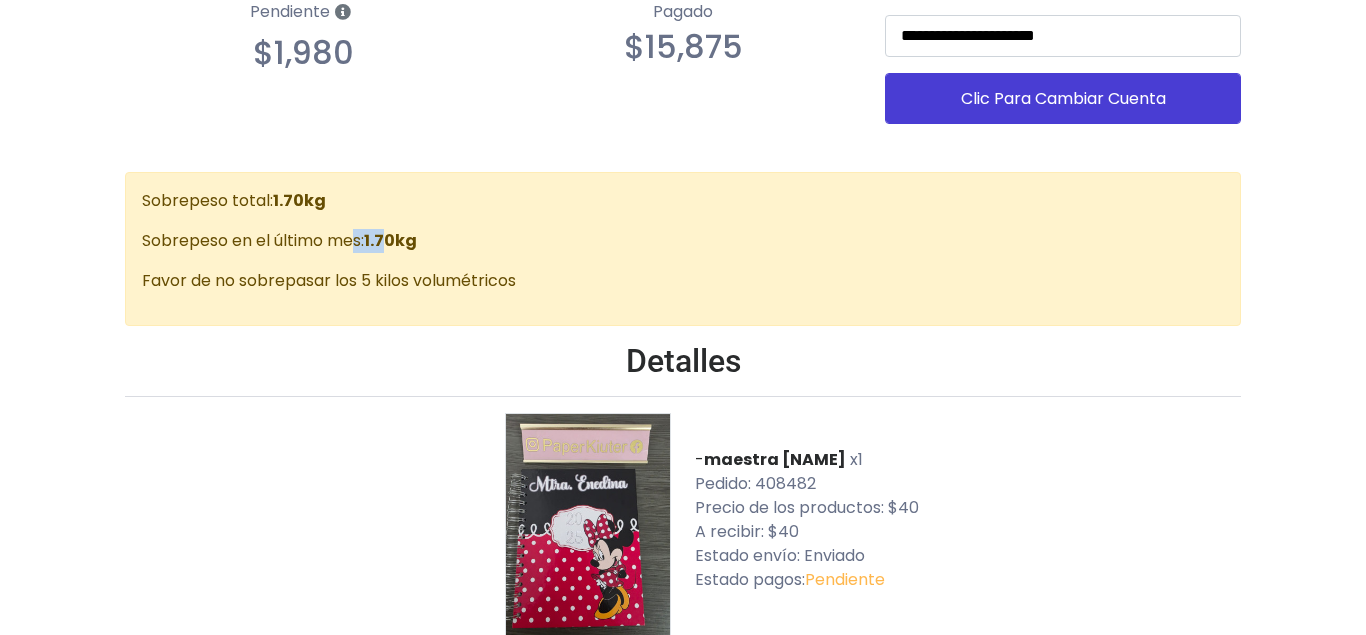 click on "Sobrepeso en el último mes:  1.70kg" at bounding box center [683, 241] 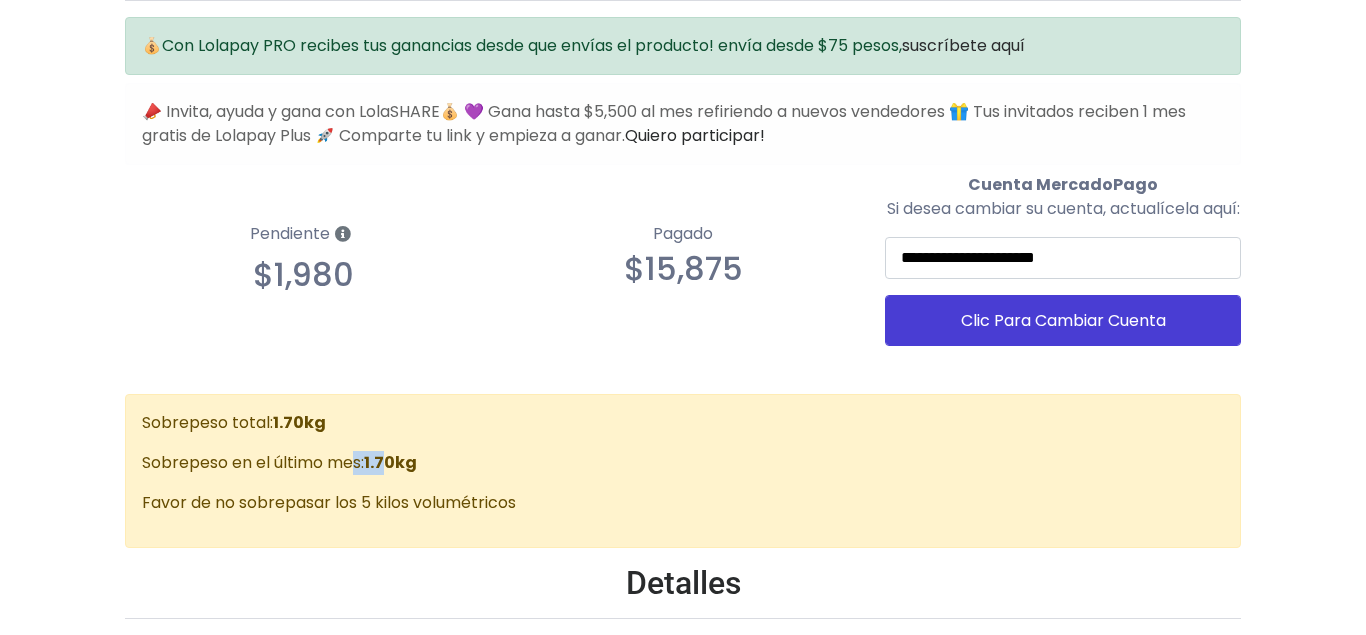 scroll, scrollTop: 204, scrollLeft: 0, axis: vertical 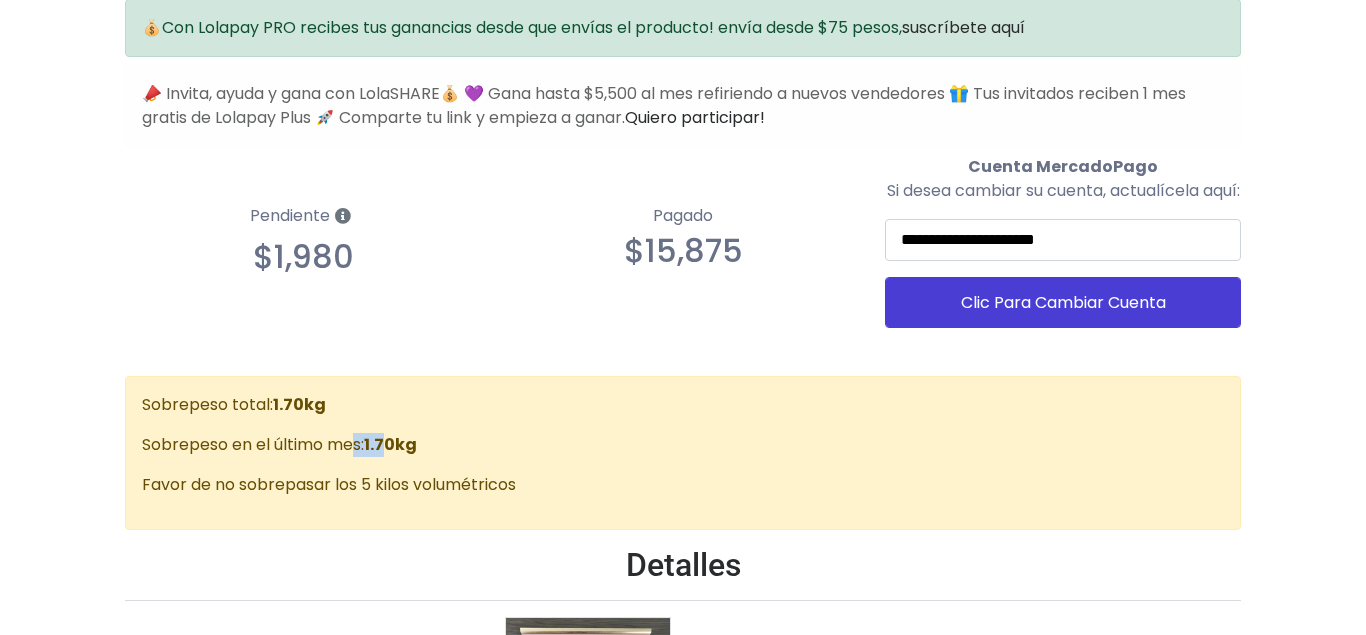 click on "Sobrepeso en el último mes:  1.70kg" at bounding box center [683, 445] 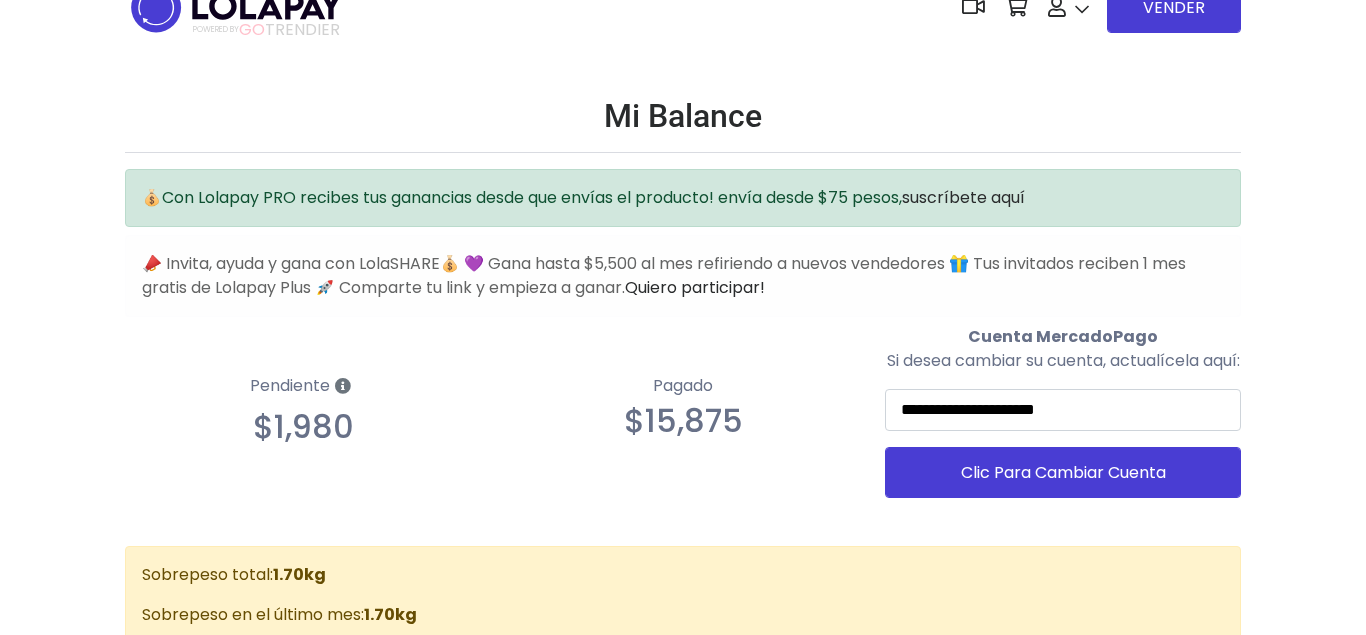 scroll, scrollTop: 0, scrollLeft: 0, axis: both 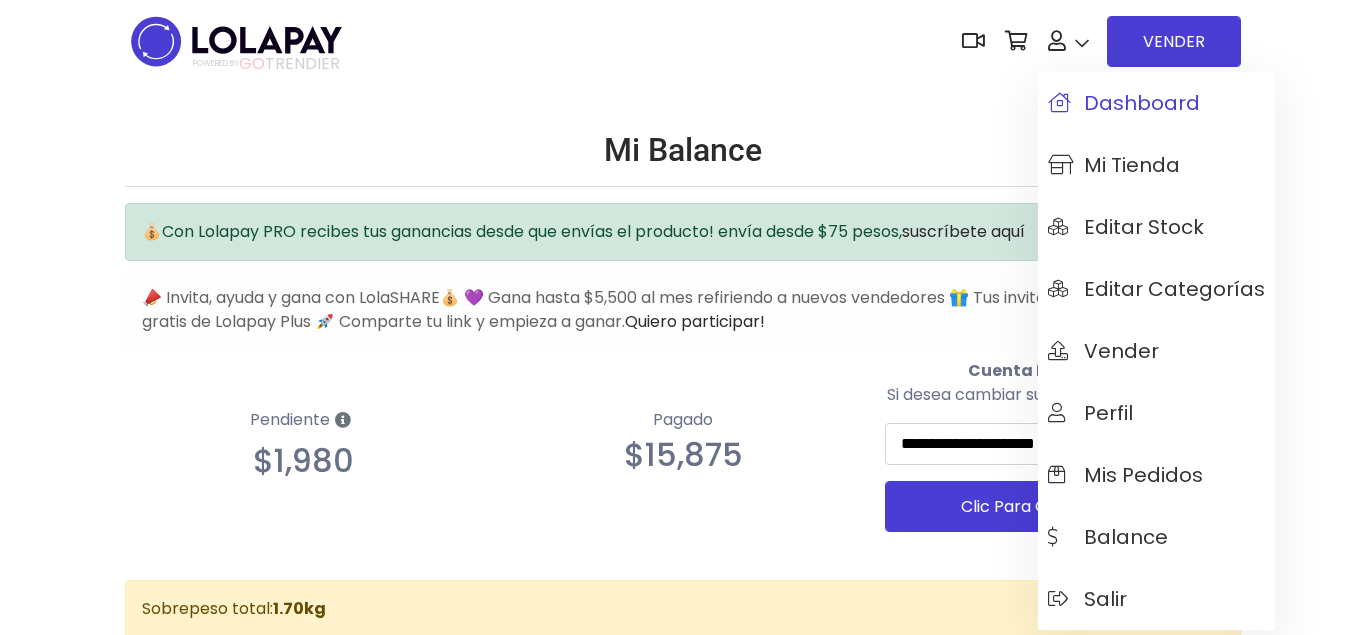 click on "Dashboard" at bounding box center [1124, 103] 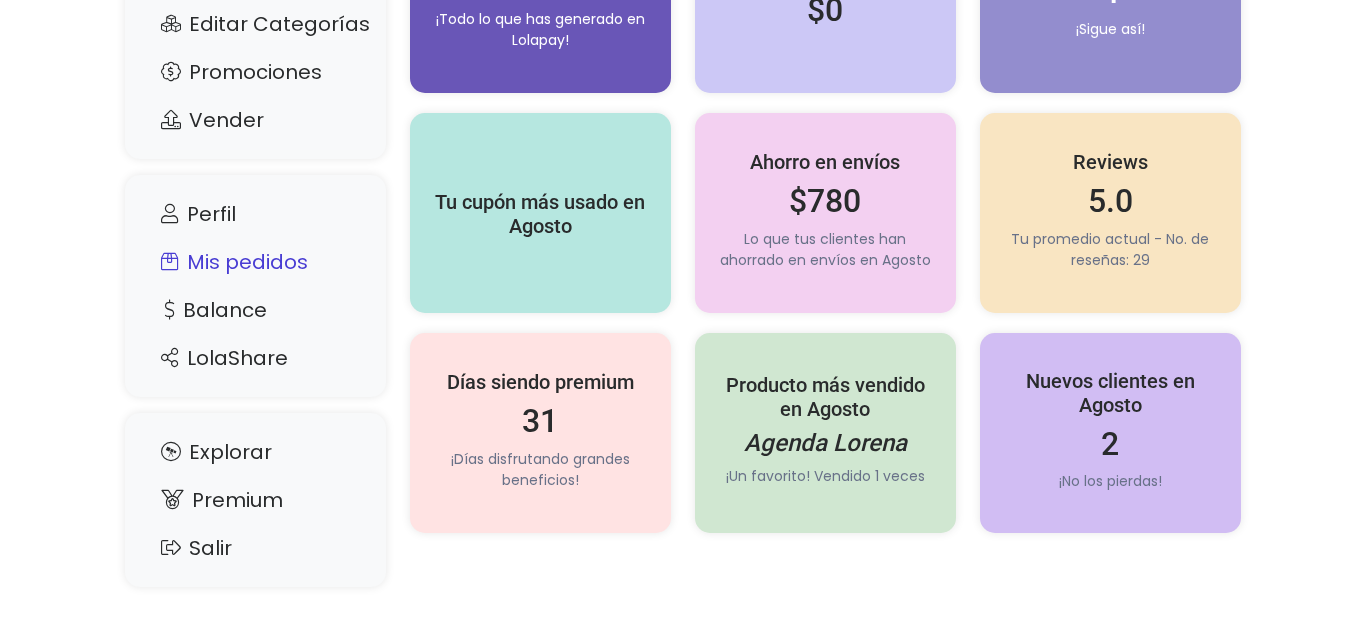 scroll, scrollTop: 198, scrollLeft: 0, axis: vertical 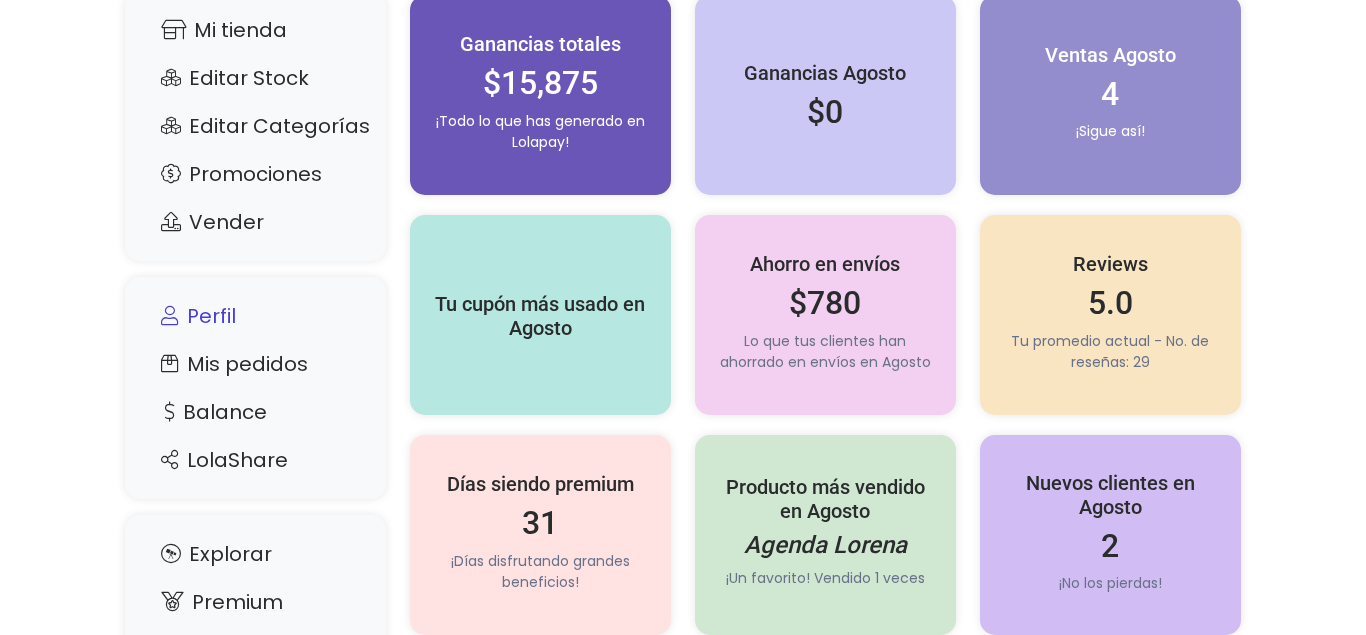 click on "Perfil" at bounding box center [255, 316] 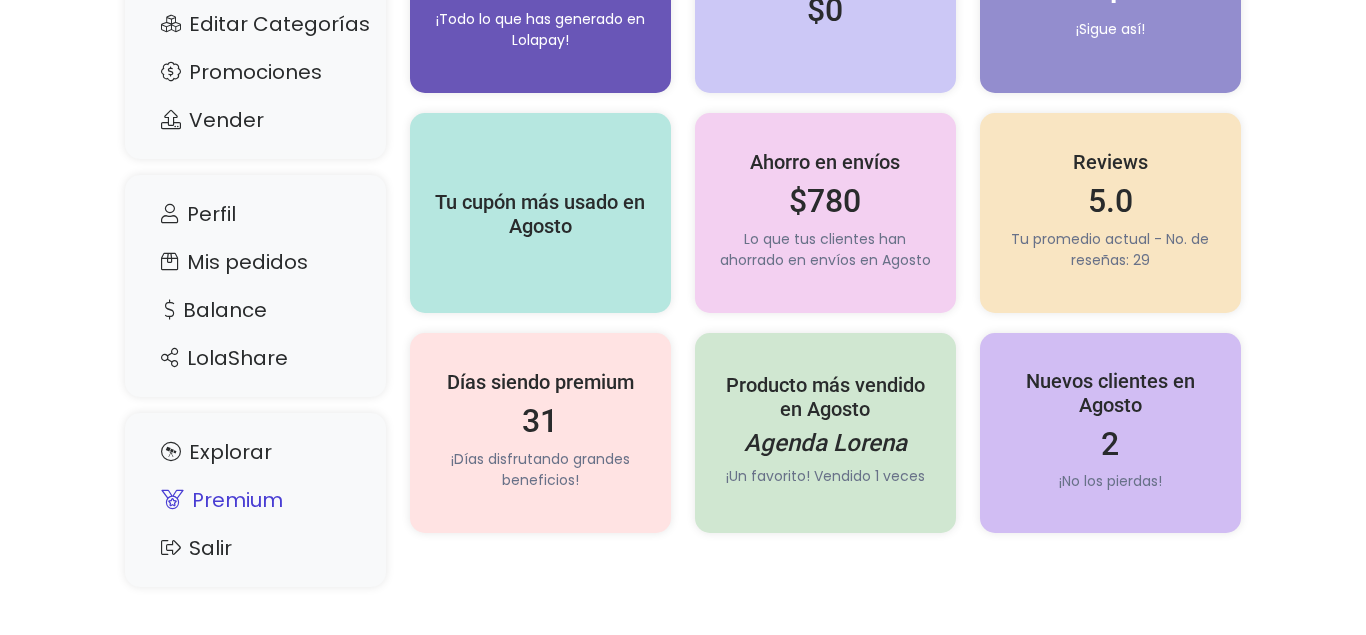 click on "Premium" at bounding box center (255, 500) 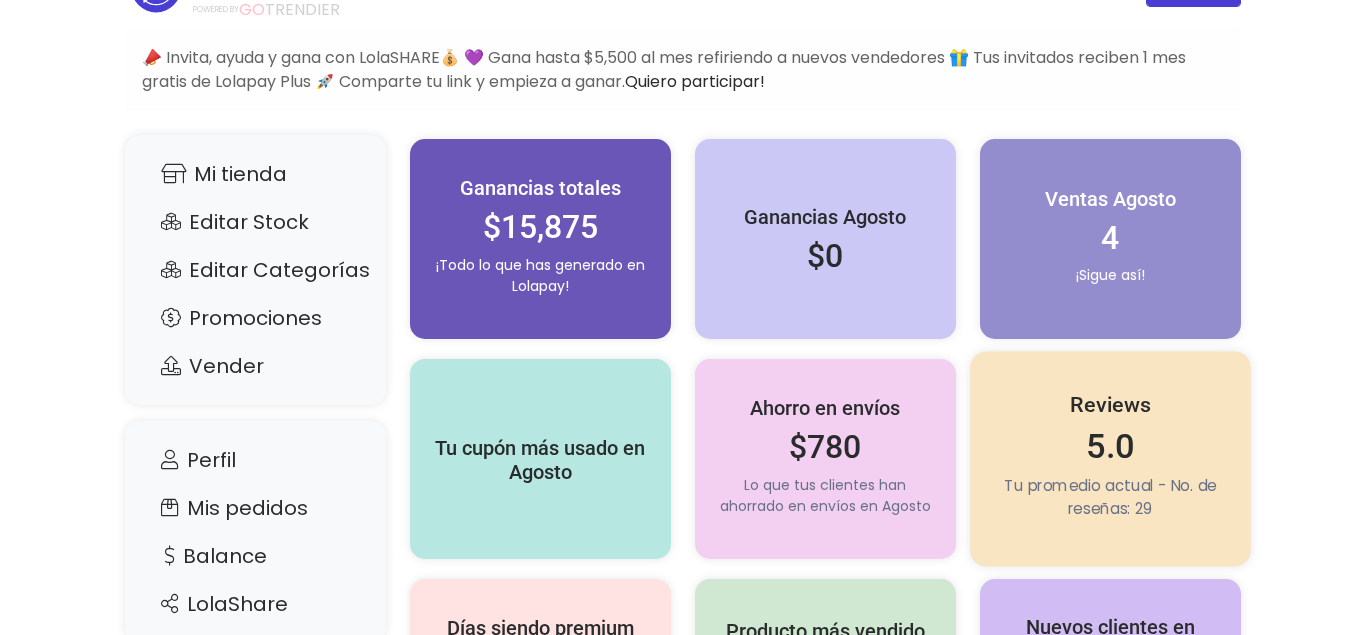 scroll, scrollTop: 0, scrollLeft: 0, axis: both 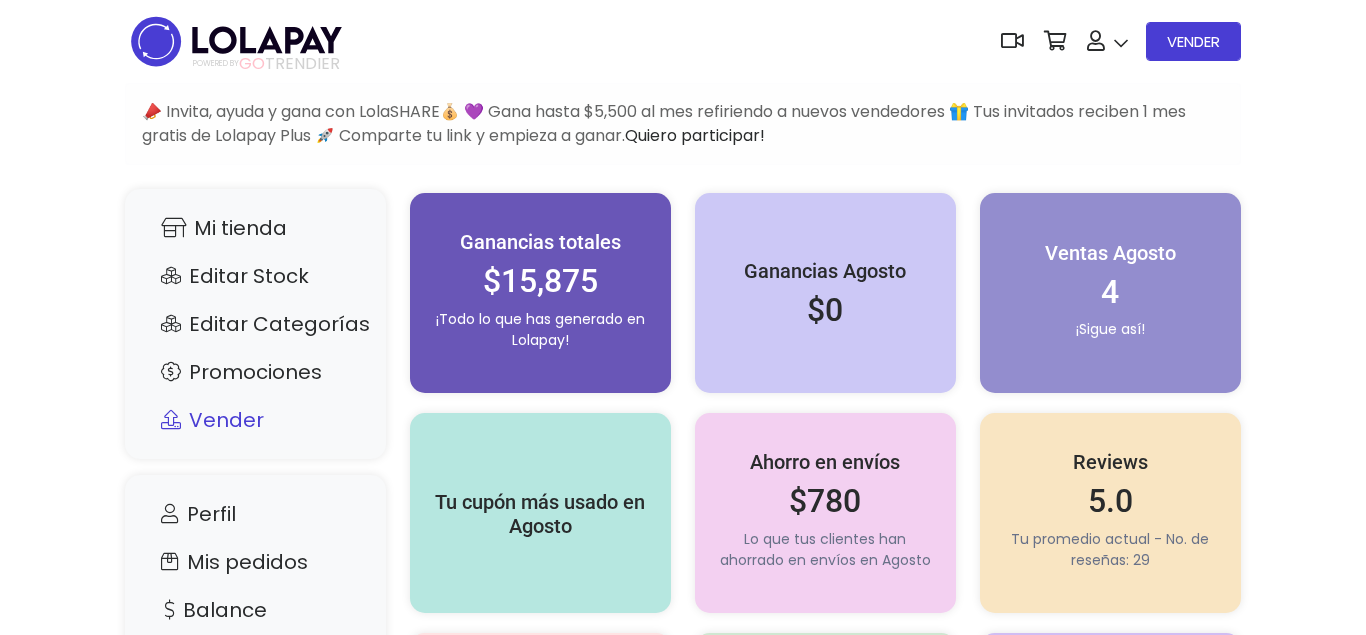 click on "Vender" at bounding box center [255, 420] 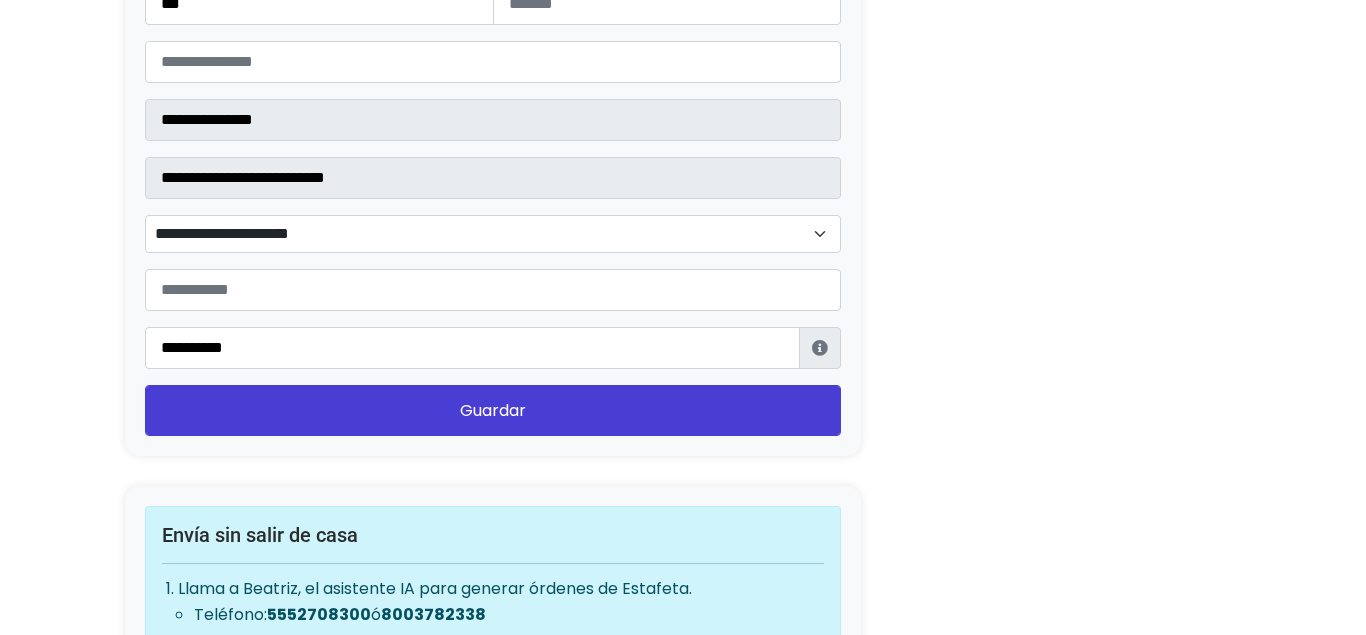 scroll, scrollTop: 2559, scrollLeft: 0, axis: vertical 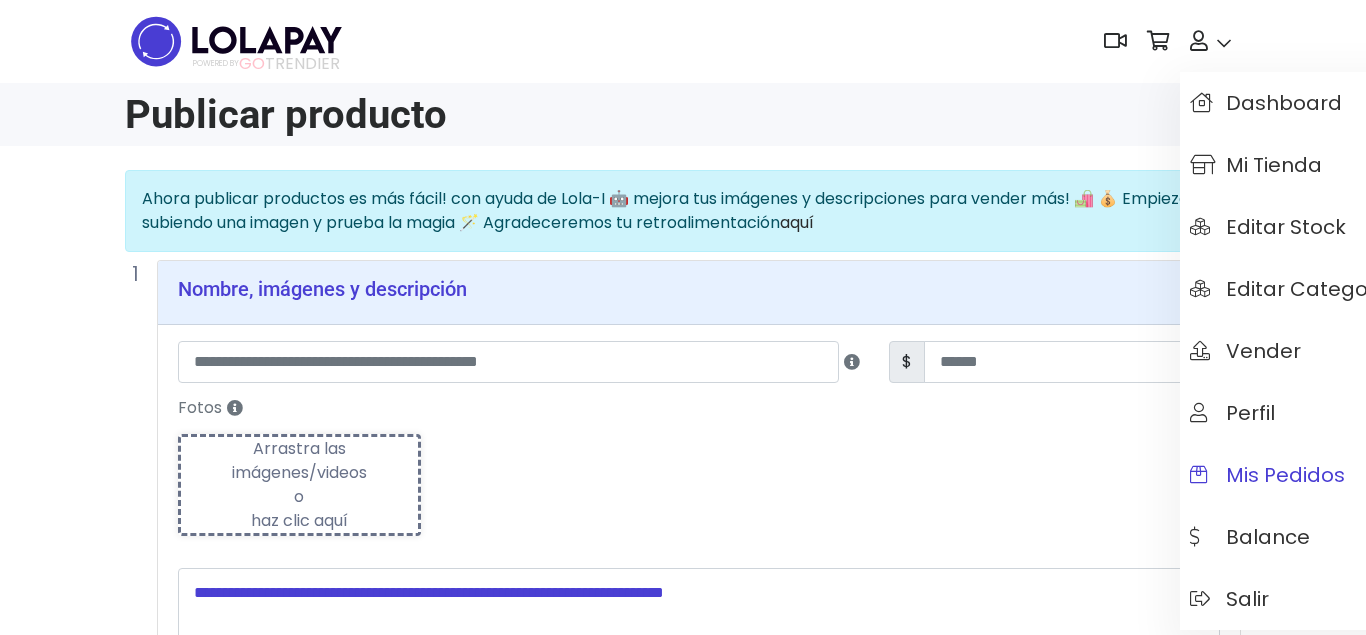 click on "Mis pedidos" at bounding box center [1298, 475] 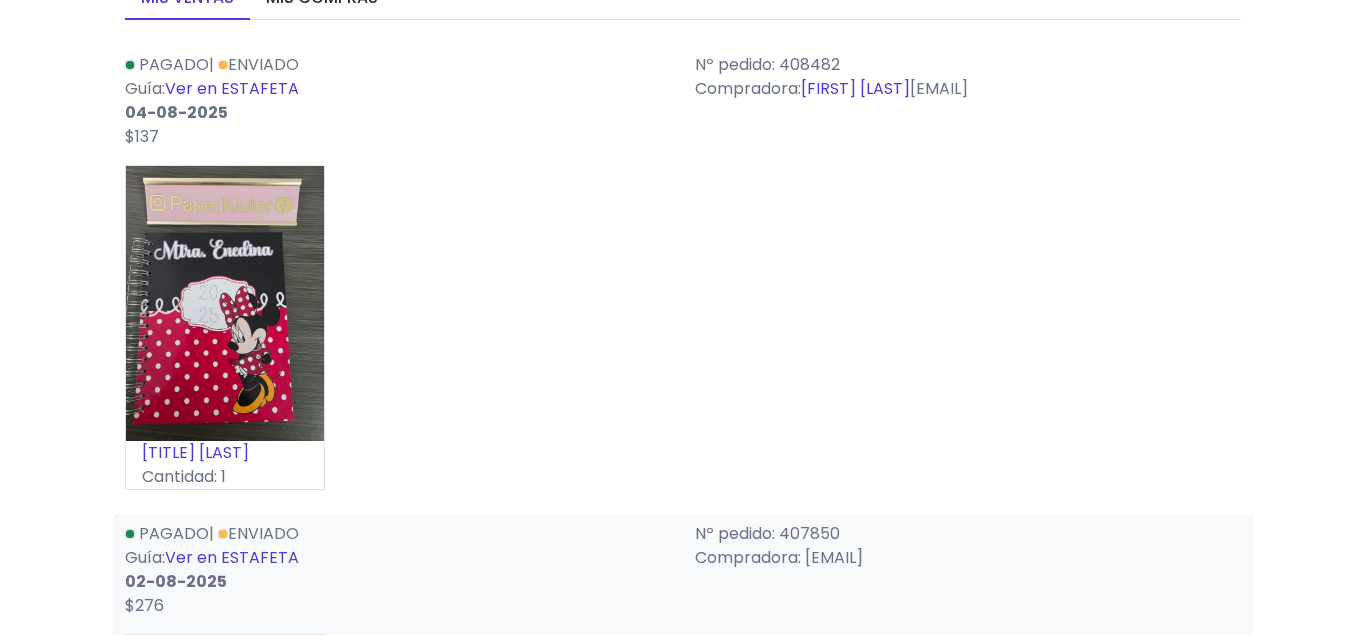 scroll, scrollTop: 102, scrollLeft: 0, axis: vertical 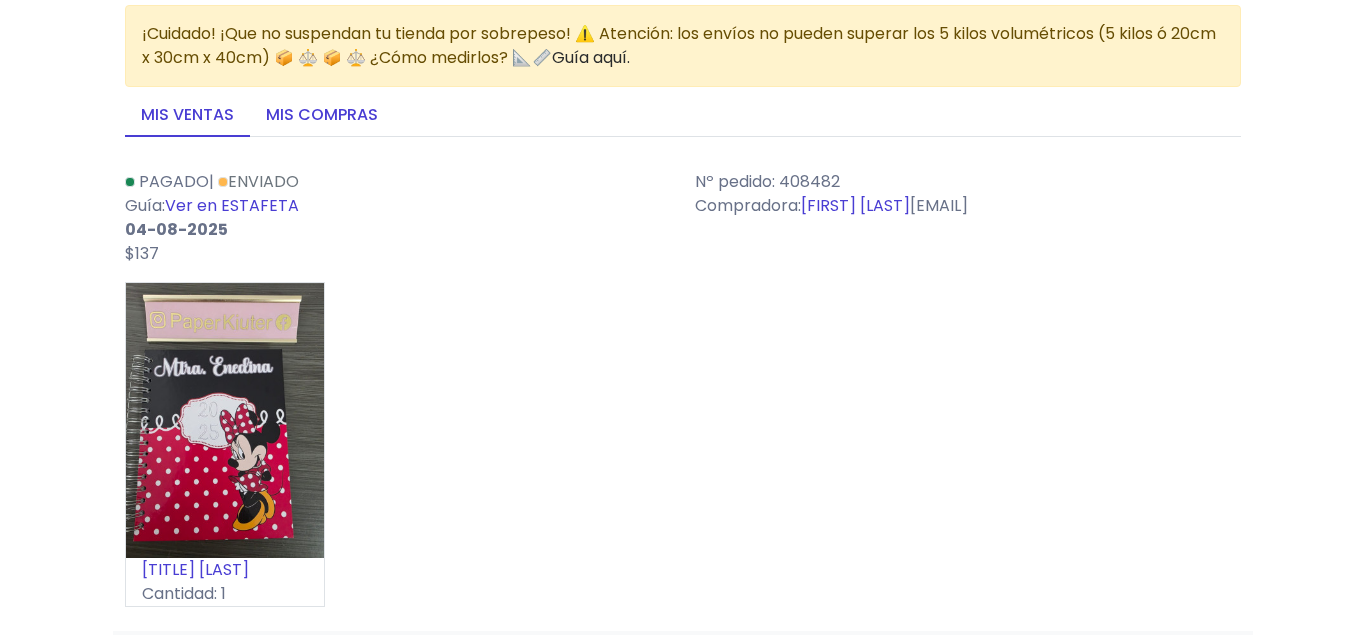 click on "Mis compras" at bounding box center [322, 116] 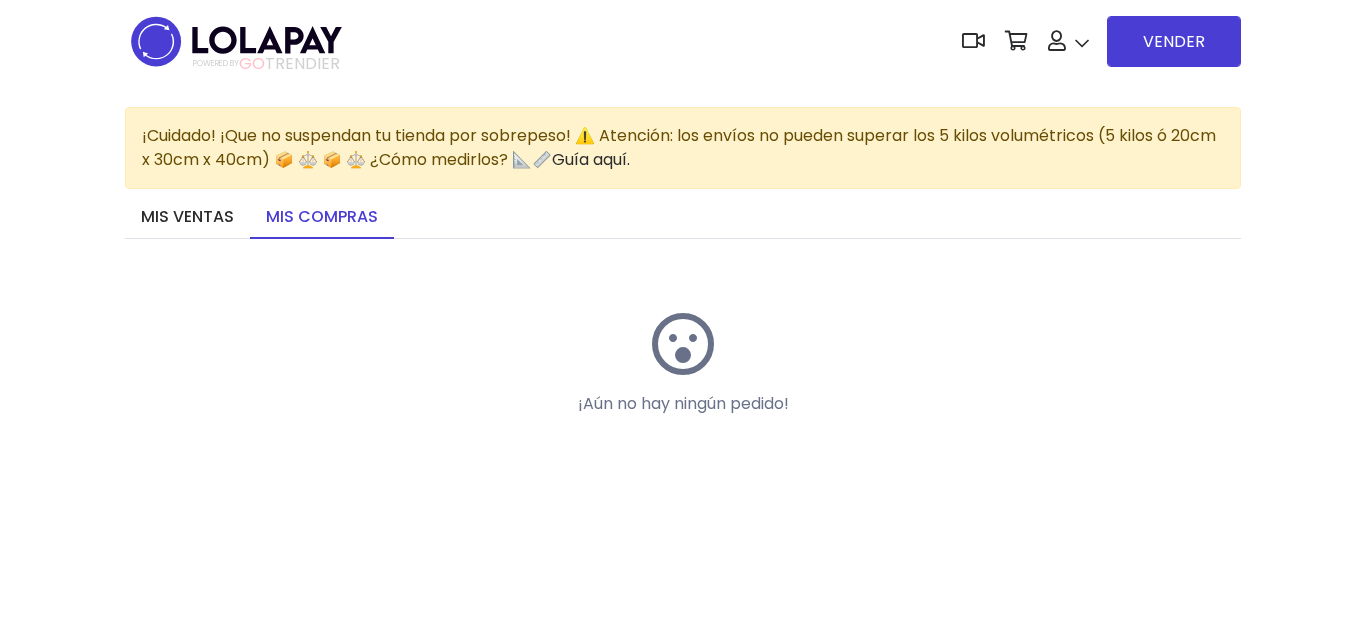 scroll, scrollTop: 0, scrollLeft: 0, axis: both 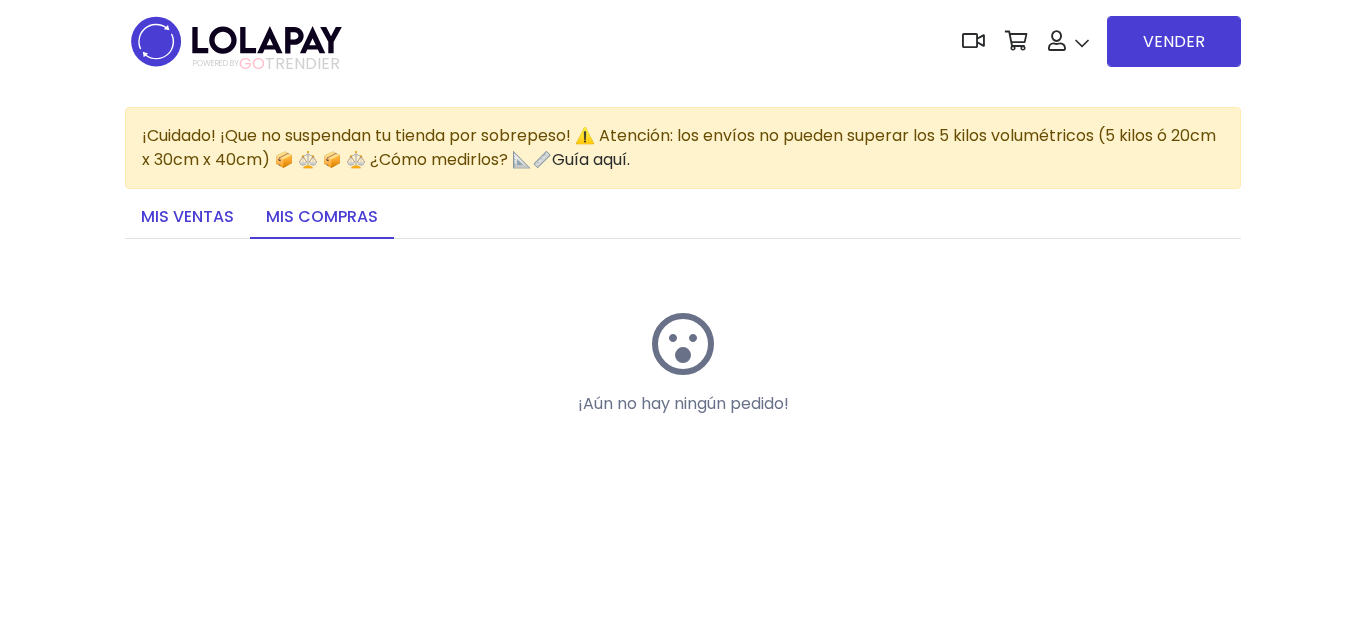 click on "Mis ventas" at bounding box center [187, 218] 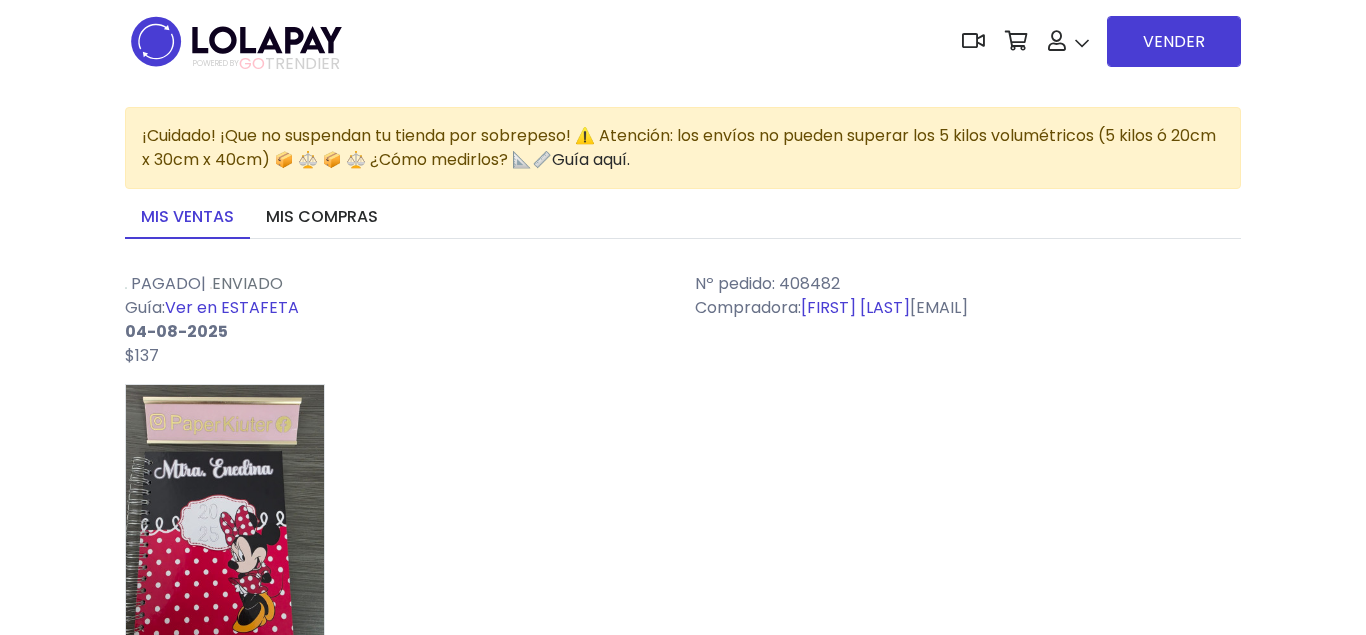 click on "¡Cuidado! ¡Que no suspendan tu tienda por sobrepeso! ⚠️ Atención: los envíos no pueden superar los 5 kilos volumétricos (5 kilos ó 20cm x 30cm x 40cm) 📦 ⚖️  📦 ⚖️  ¿Cómo medirlos? 📐📏  Guía aquí." at bounding box center [679, 147] 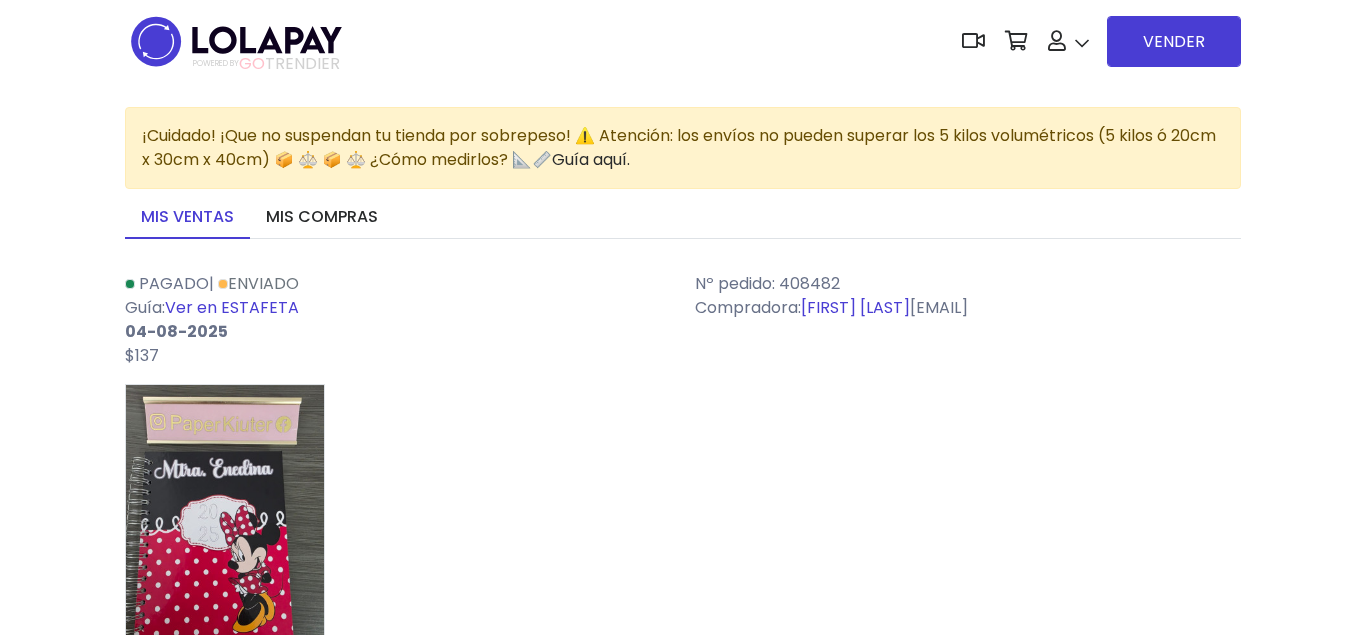 click on "¡Cuidado! ¡Que no suspendan tu tienda por sobrepeso! ⚠️ Atención: los envíos no pueden superar los 5 kilos volumétricos (5 kilos ó 20cm x 30cm x 40cm) 📦 ⚖️  📦 ⚖️  ¿Cómo medirlos? 📐📏  Guía aquí." at bounding box center (679, 147) 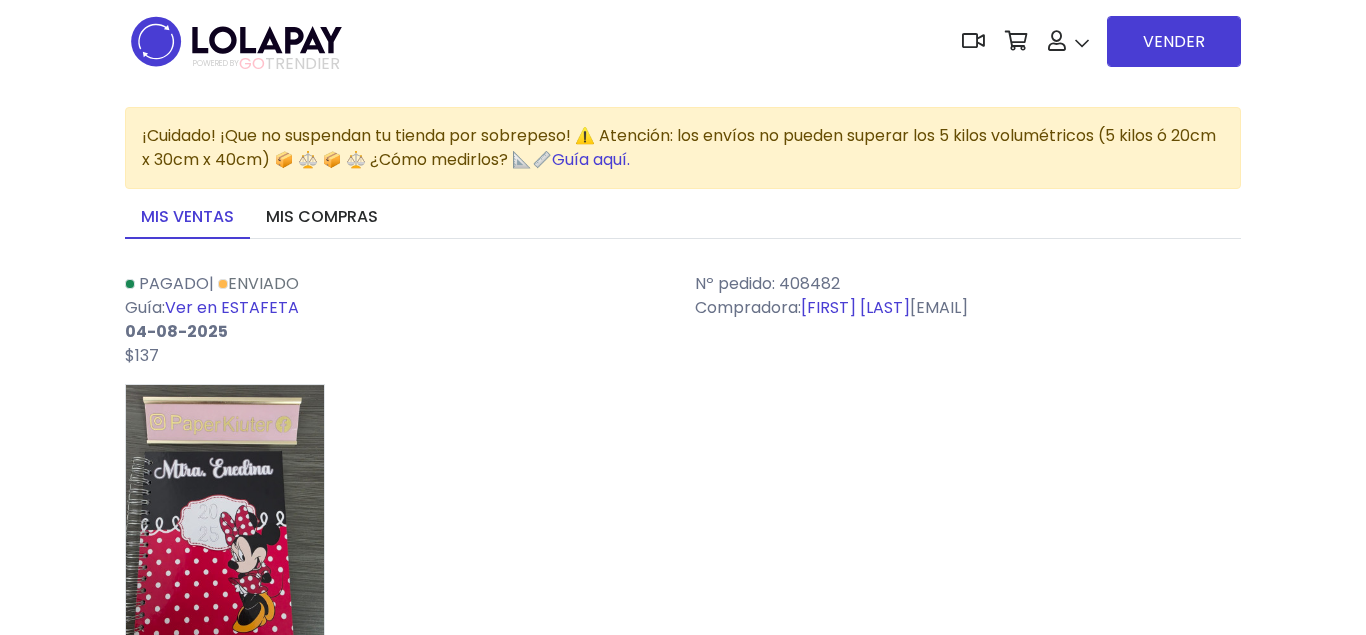 click on "Guía aquí." at bounding box center (591, 159) 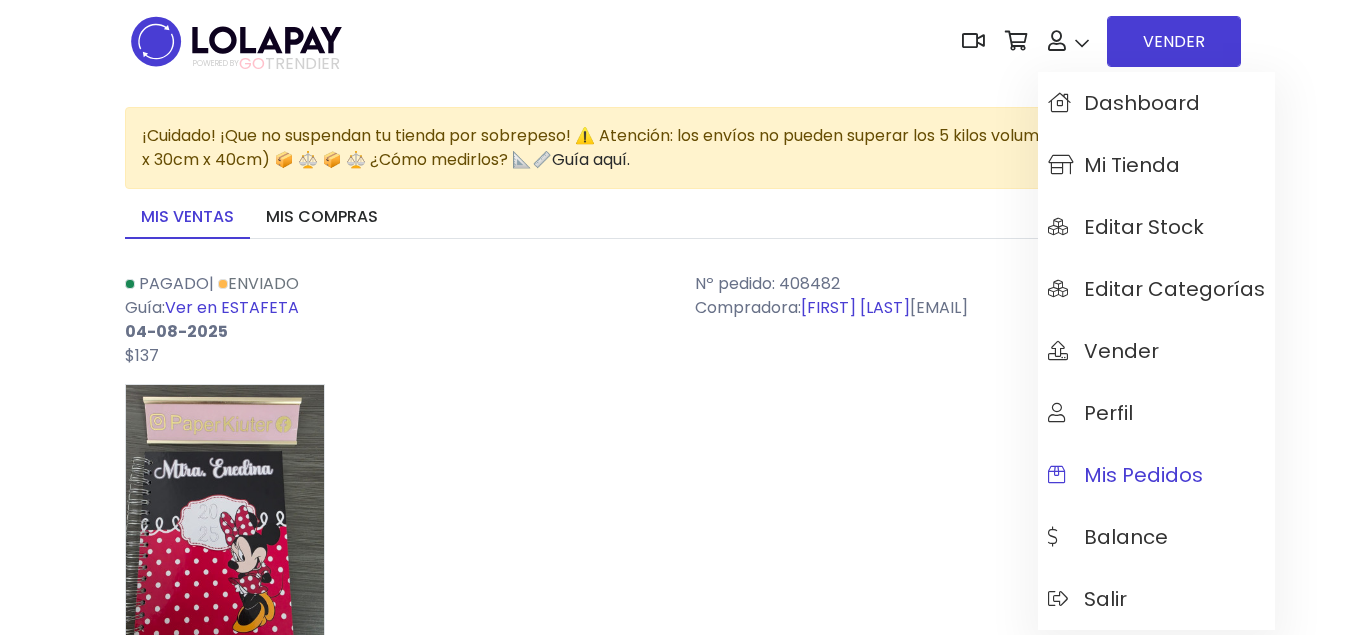 click on "Mis pedidos" at bounding box center [1125, 475] 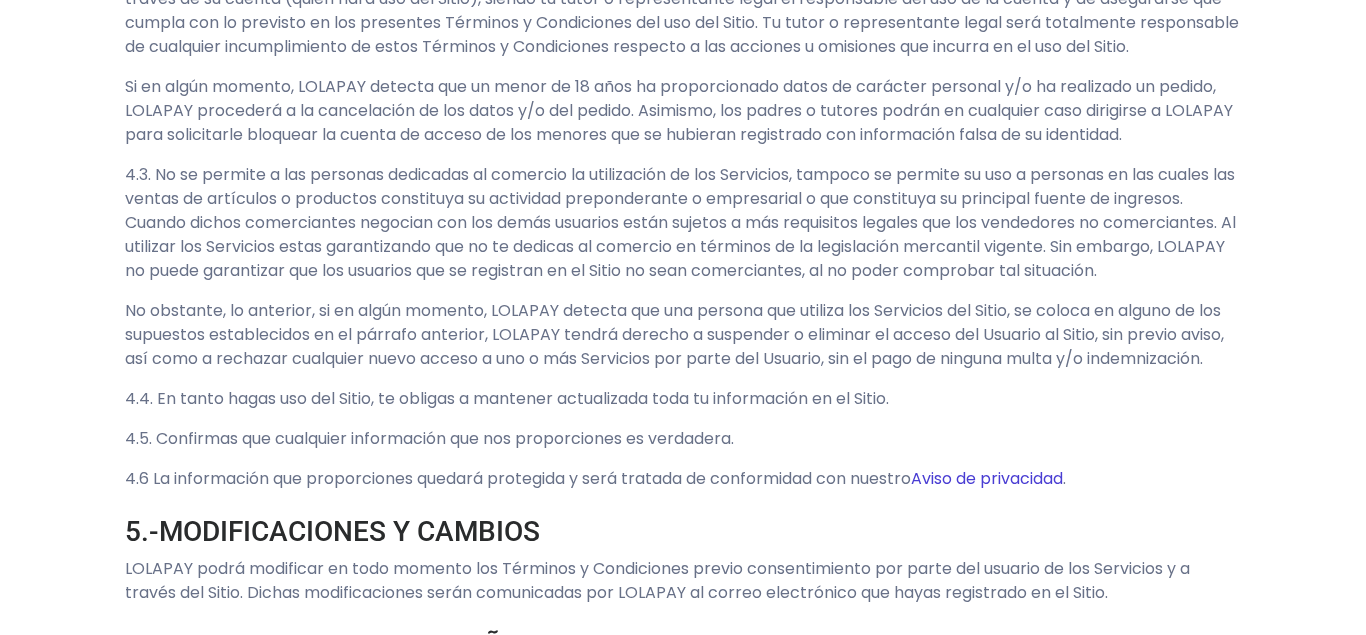 scroll, scrollTop: 2244, scrollLeft: 0, axis: vertical 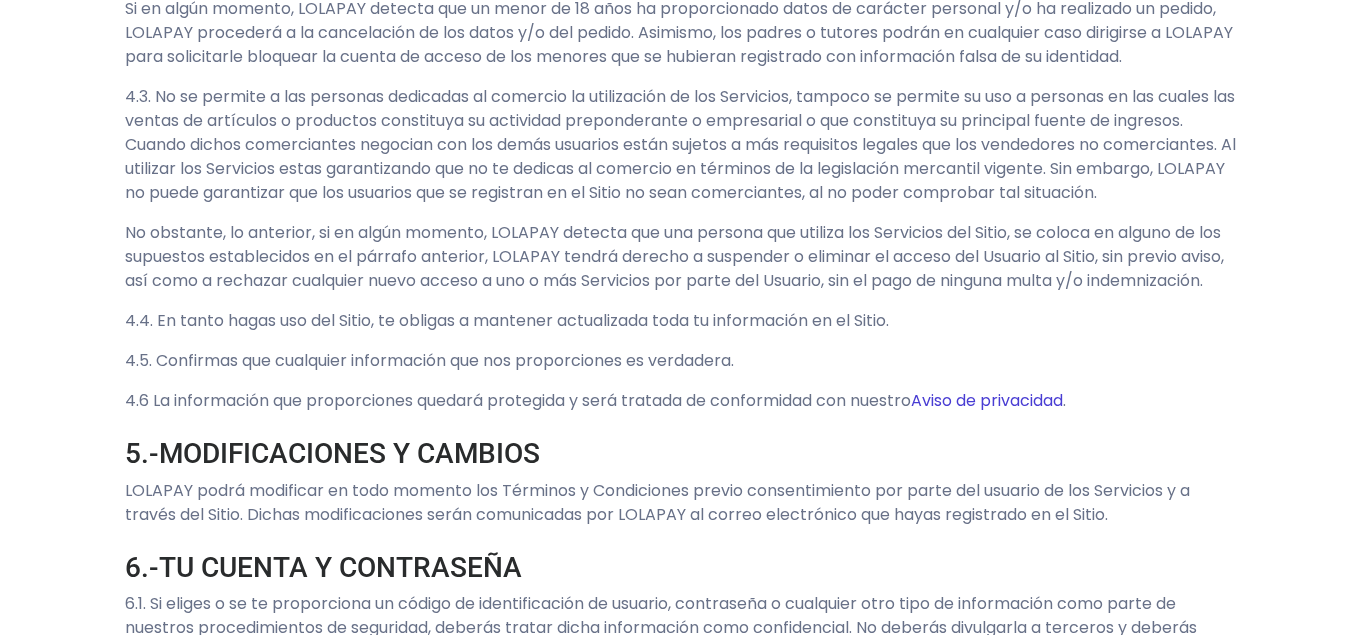 click on "Si en algún momento, LOLAPAY detecta que un menor de 18 años ha proporcionado datos de carácter personal y/o ha realizado un pedido, LOLAPAY procederá a la cancelación de los datos y/o del pedido. Asimismo, los padres o tutores podrán en cualquier caso dirigirse a LOLAPAY para solicitarle bloquear la cuenta de acceso de los menores que se hubieran registrado con información falsa de su identidad." at bounding box center (683, 33) 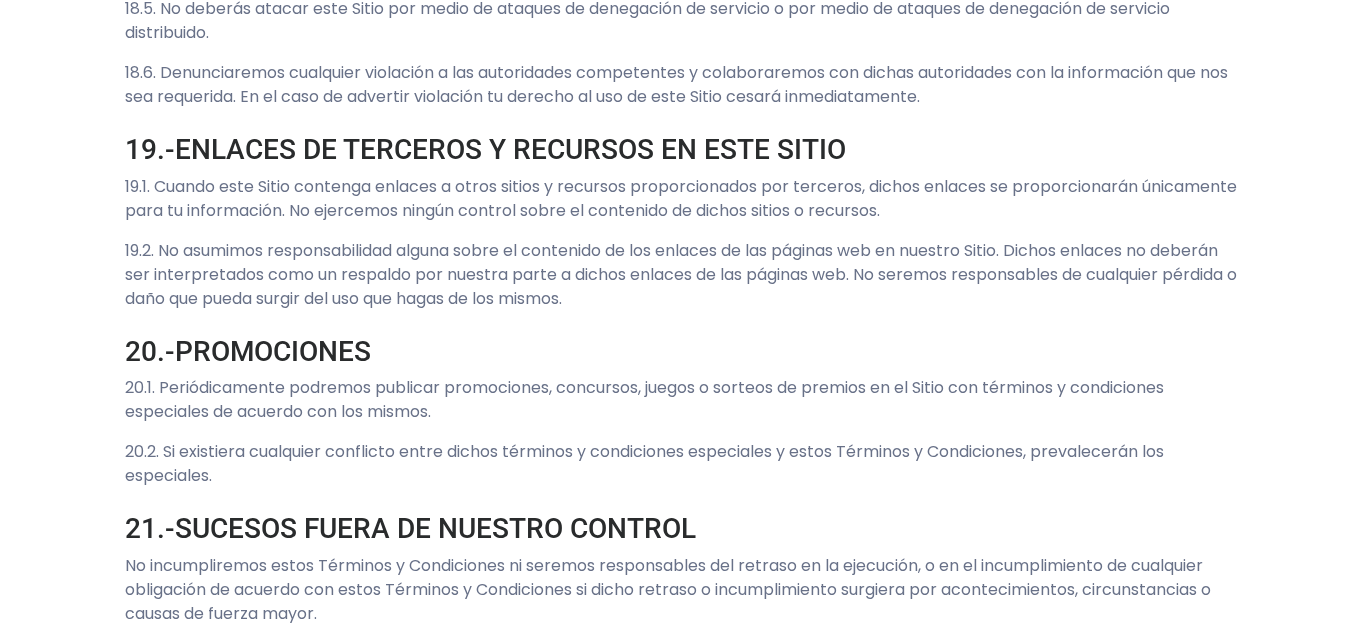 scroll, scrollTop: 8466, scrollLeft: 0, axis: vertical 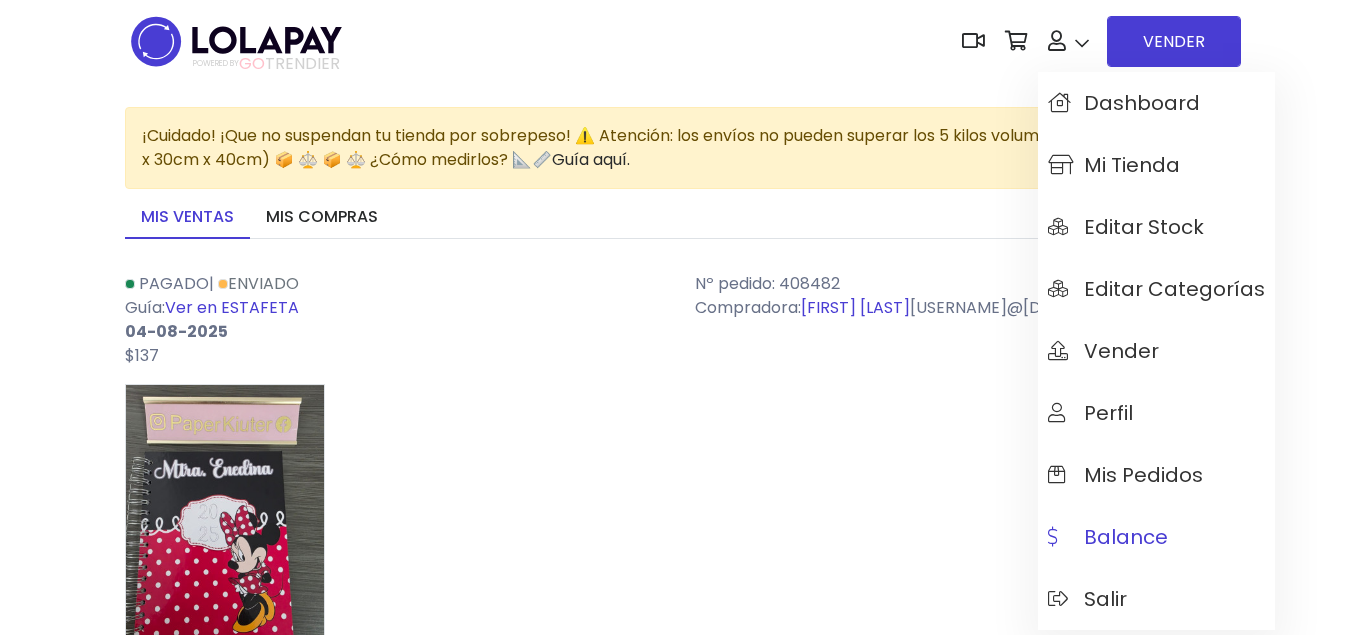 click on "Balance" at bounding box center (1108, 537) 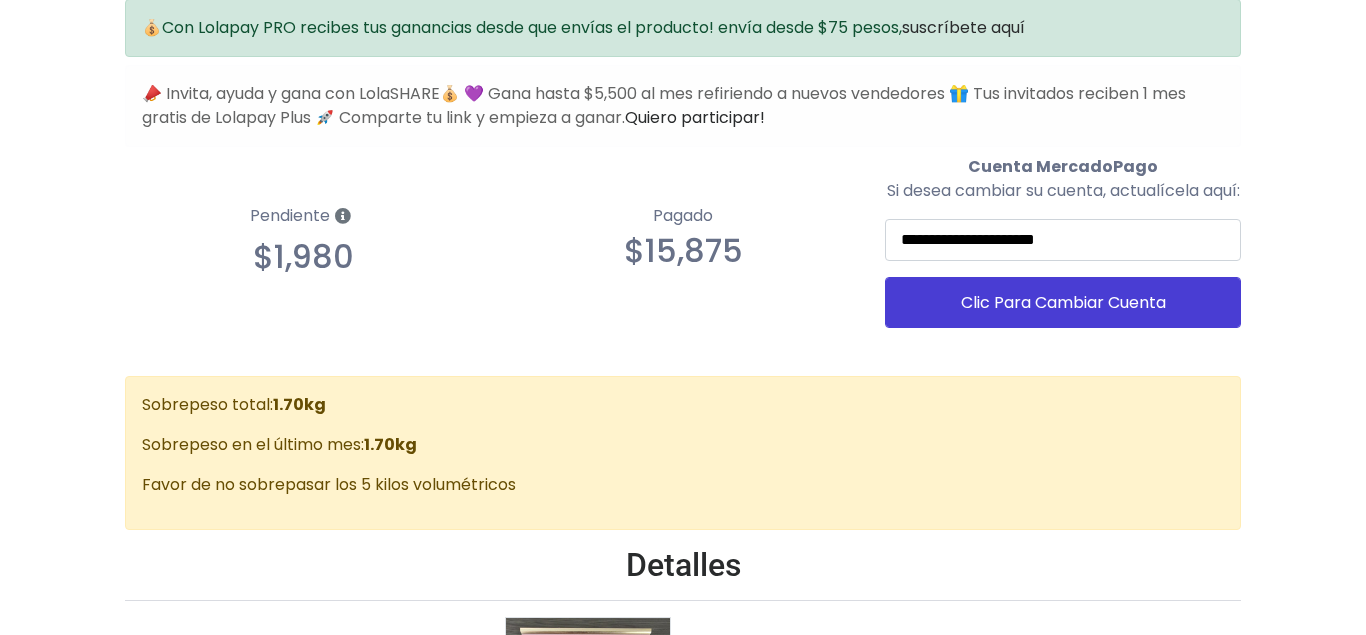 scroll, scrollTop: 306, scrollLeft: 0, axis: vertical 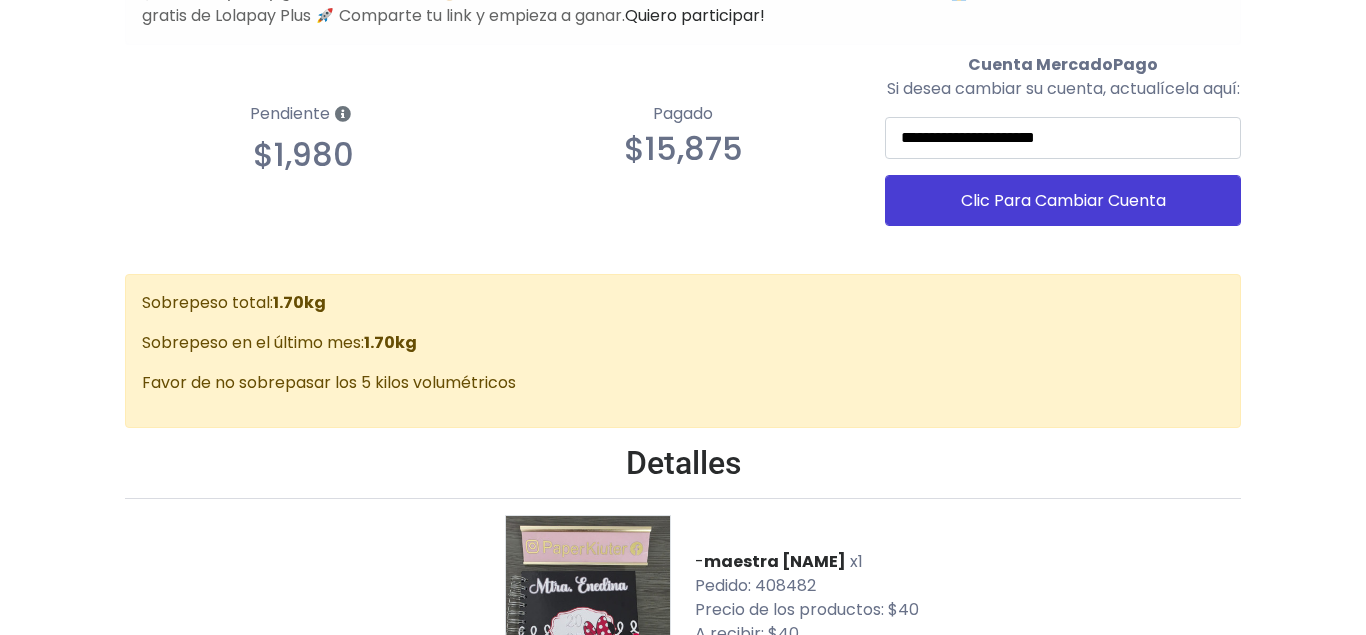click on "Detalles" at bounding box center (683, 463) 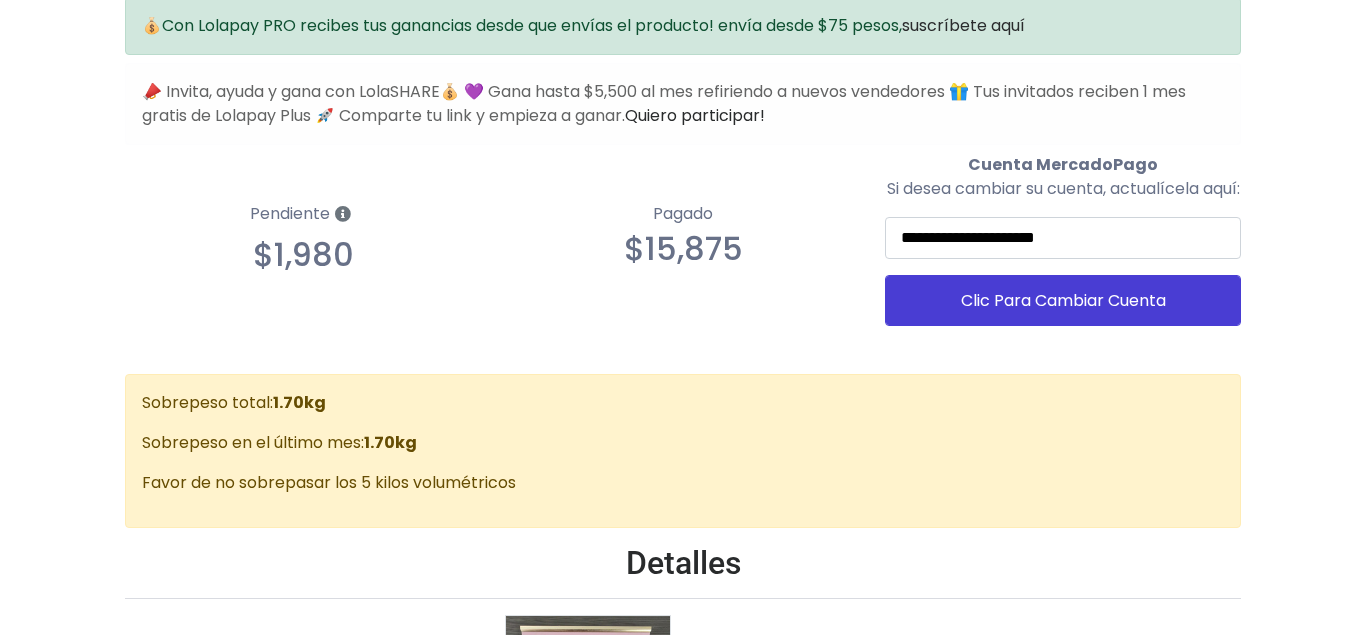 scroll, scrollTop: 204, scrollLeft: 0, axis: vertical 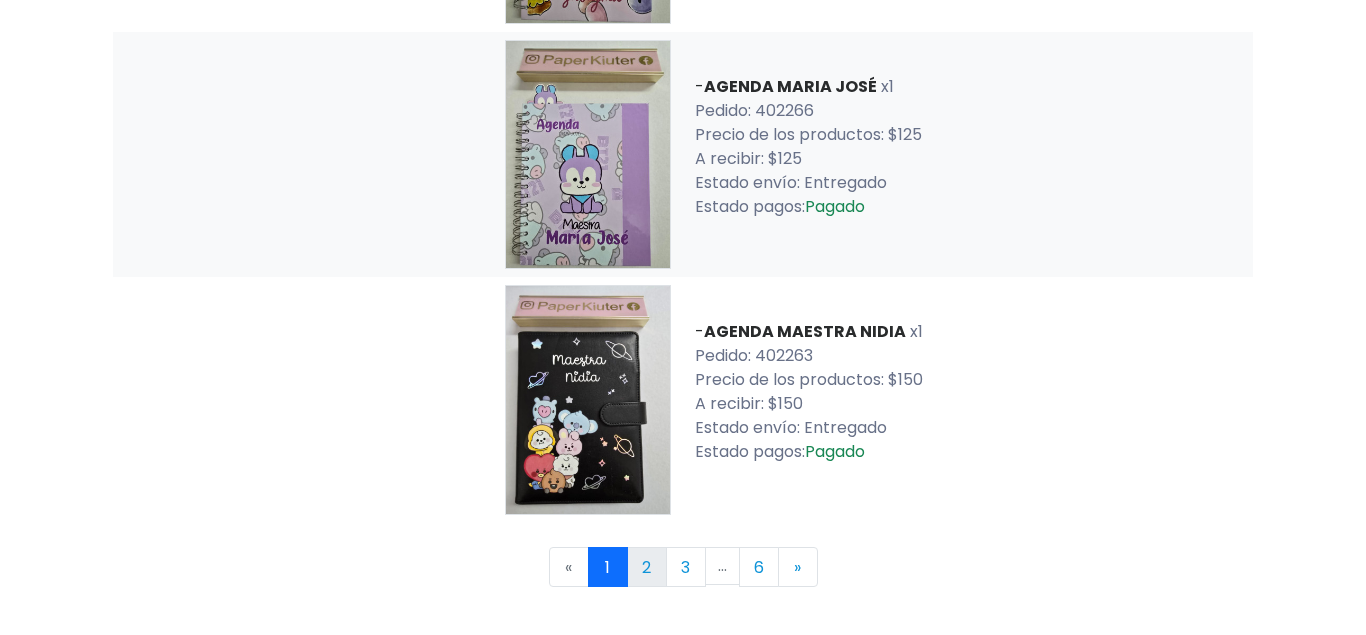 click on "2" at bounding box center [647, 567] 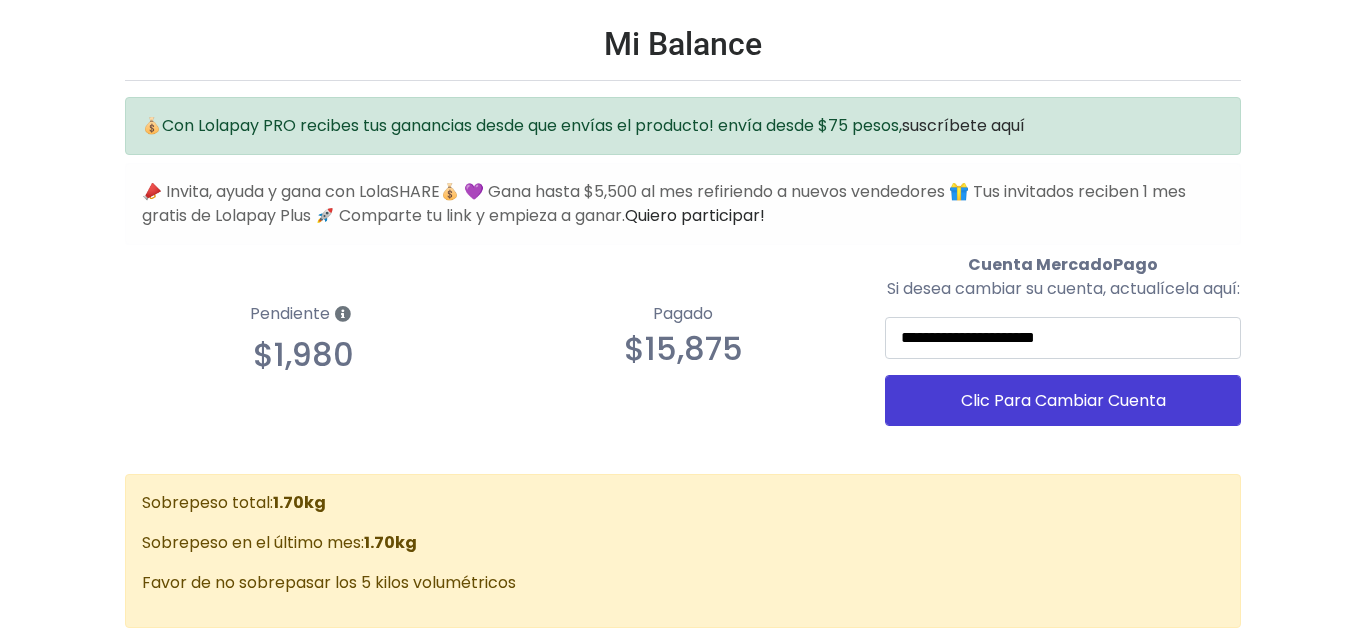 scroll, scrollTop: 0, scrollLeft: 0, axis: both 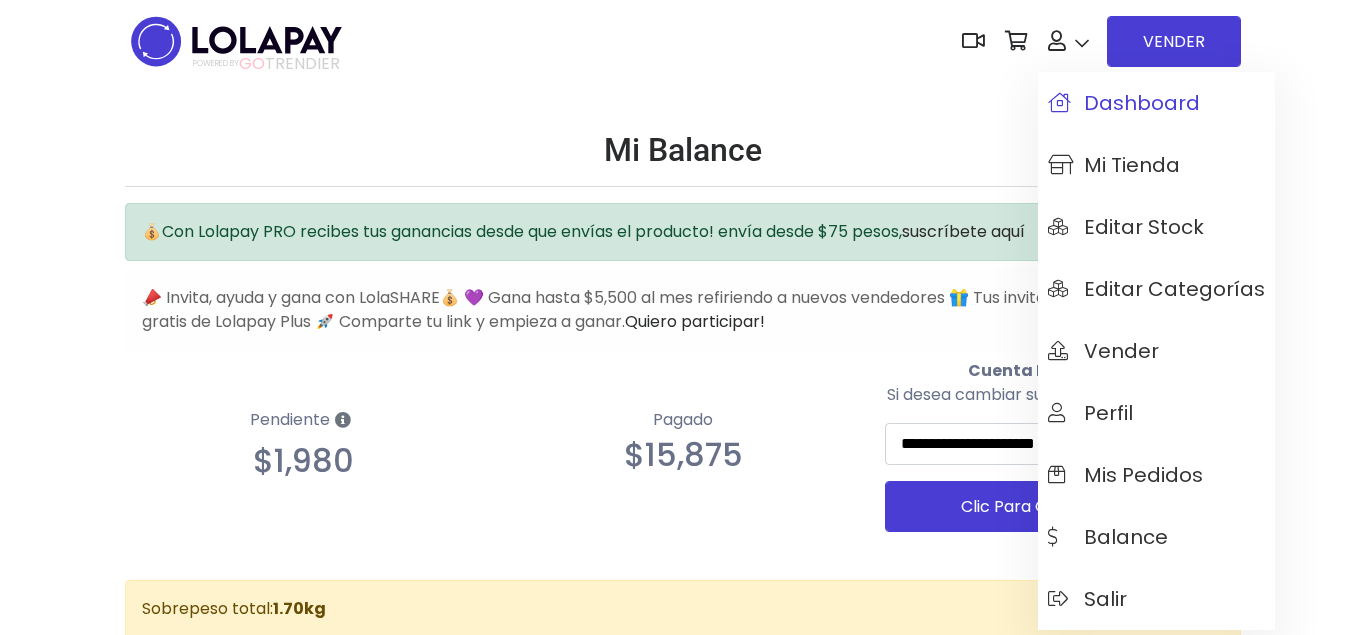 click on "Dashboard" at bounding box center (1124, 103) 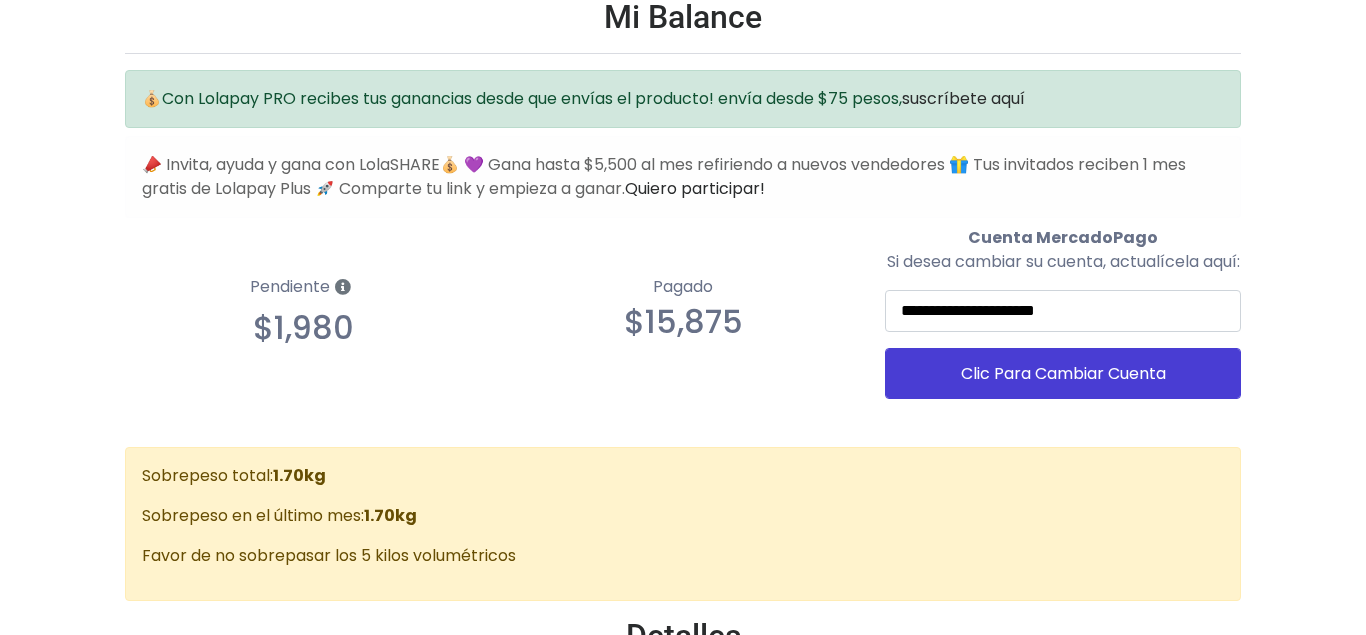 scroll, scrollTop: 102, scrollLeft: 0, axis: vertical 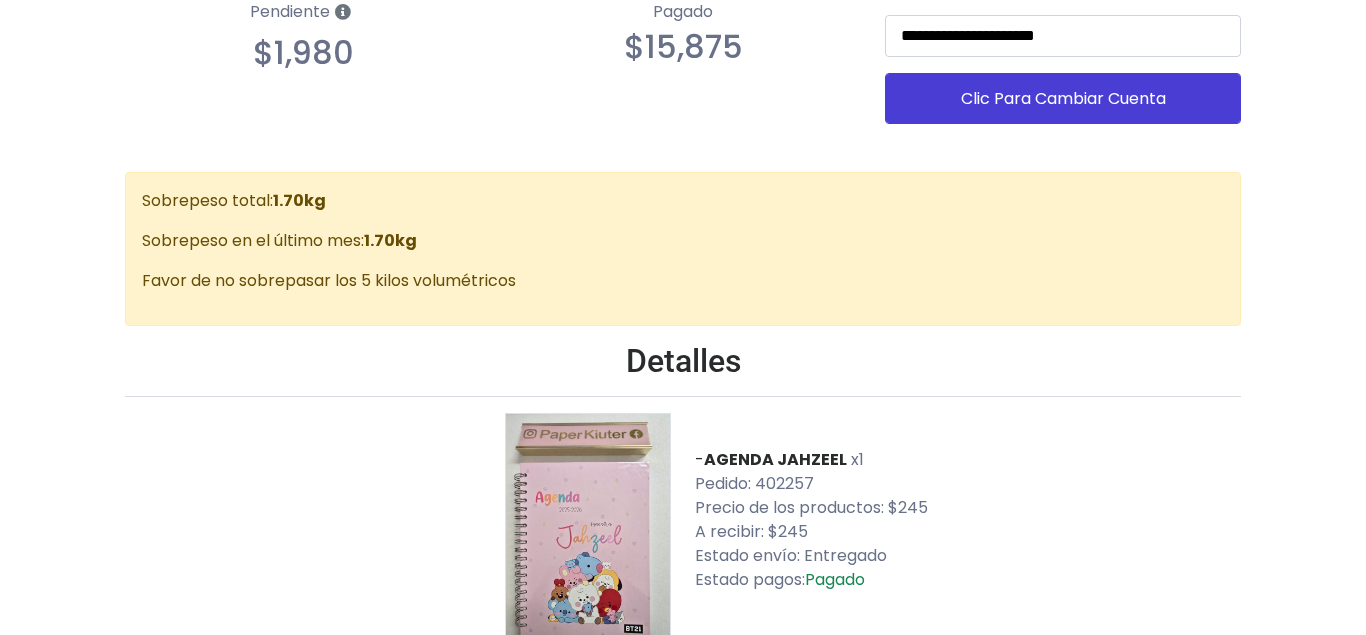 click on "Favor de no sobrepasar los 5 kilos volumétricos" at bounding box center [683, 281] 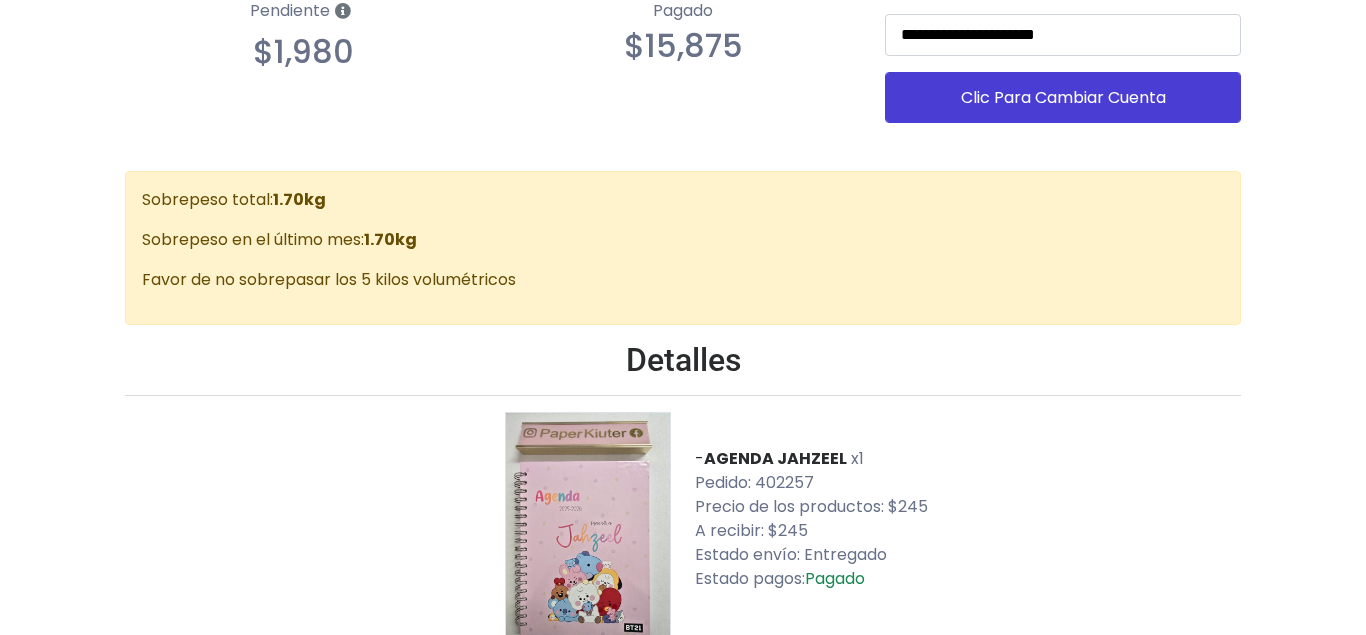 scroll, scrollTop: 408, scrollLeft: 0, axis: vertical 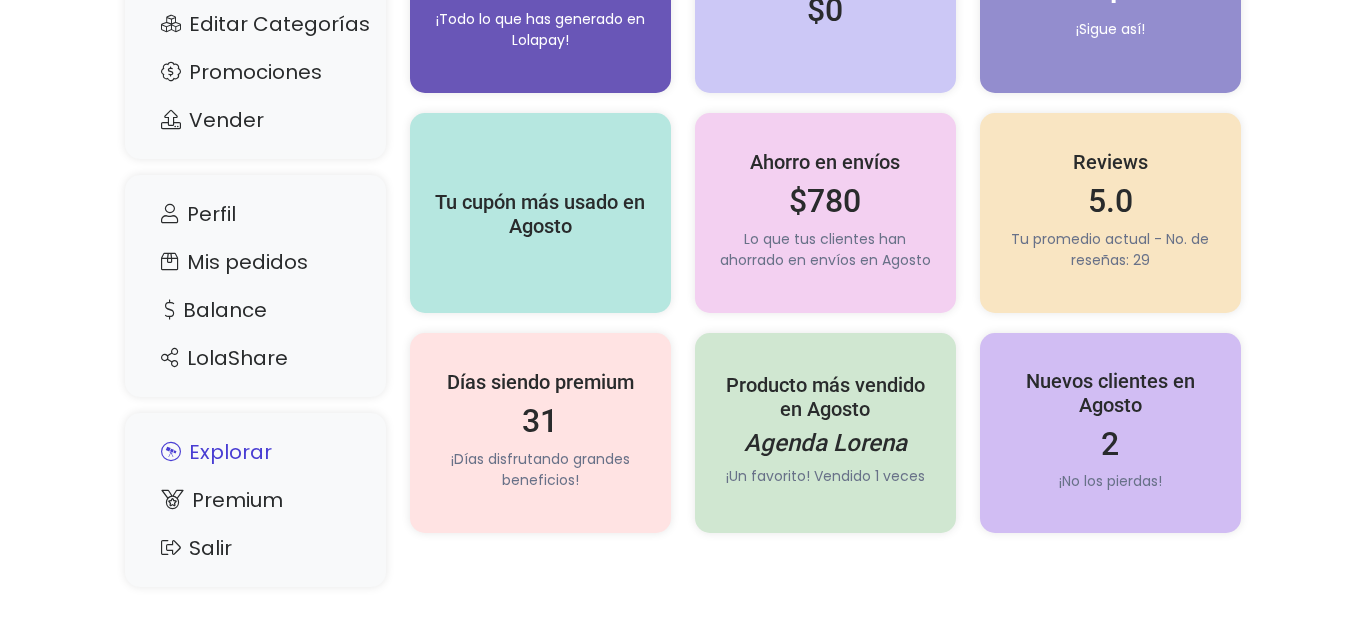 click on "Explorar" at bounding box center [255, 452] 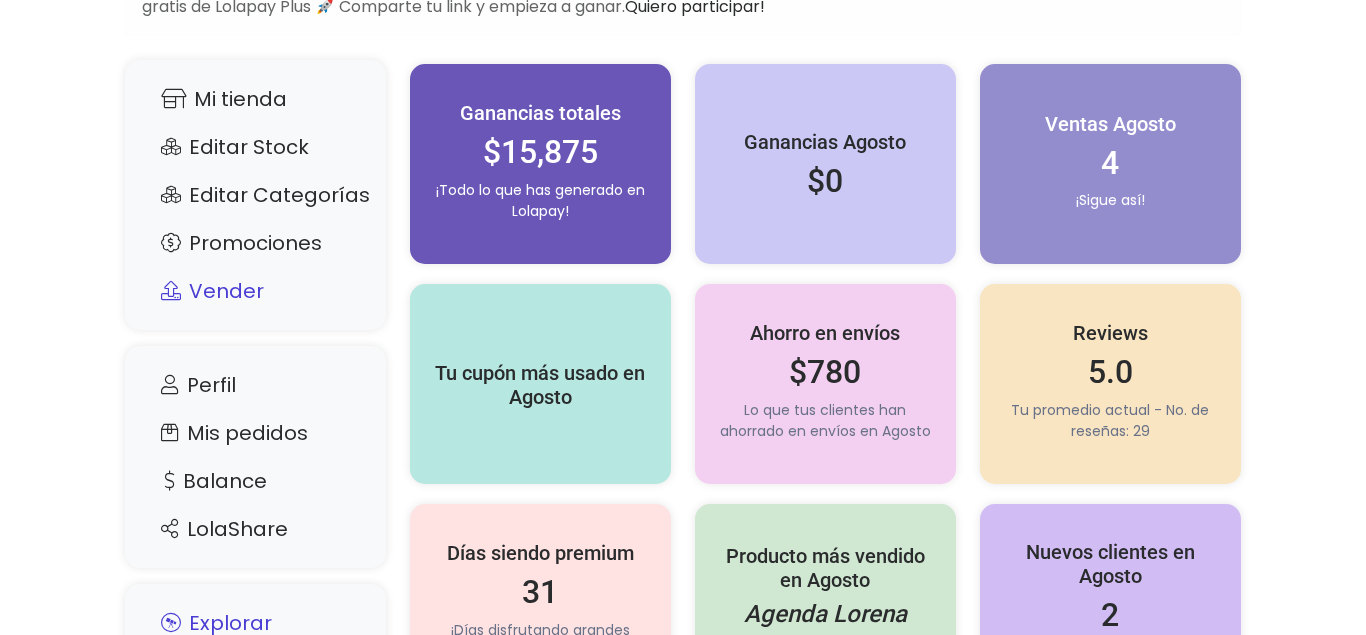 scroll, scrollTop: 96, scrollLeft: 0, axis: vertical 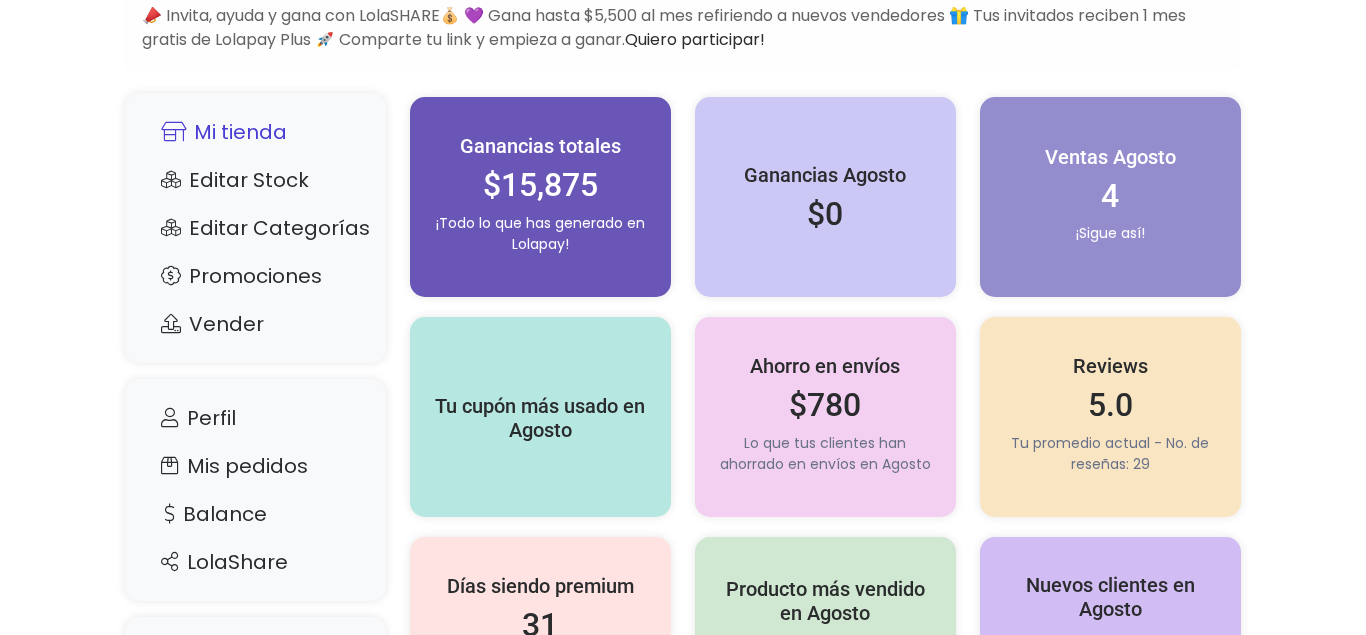 click on "Mi tienda" at bounding box center (255, 132) 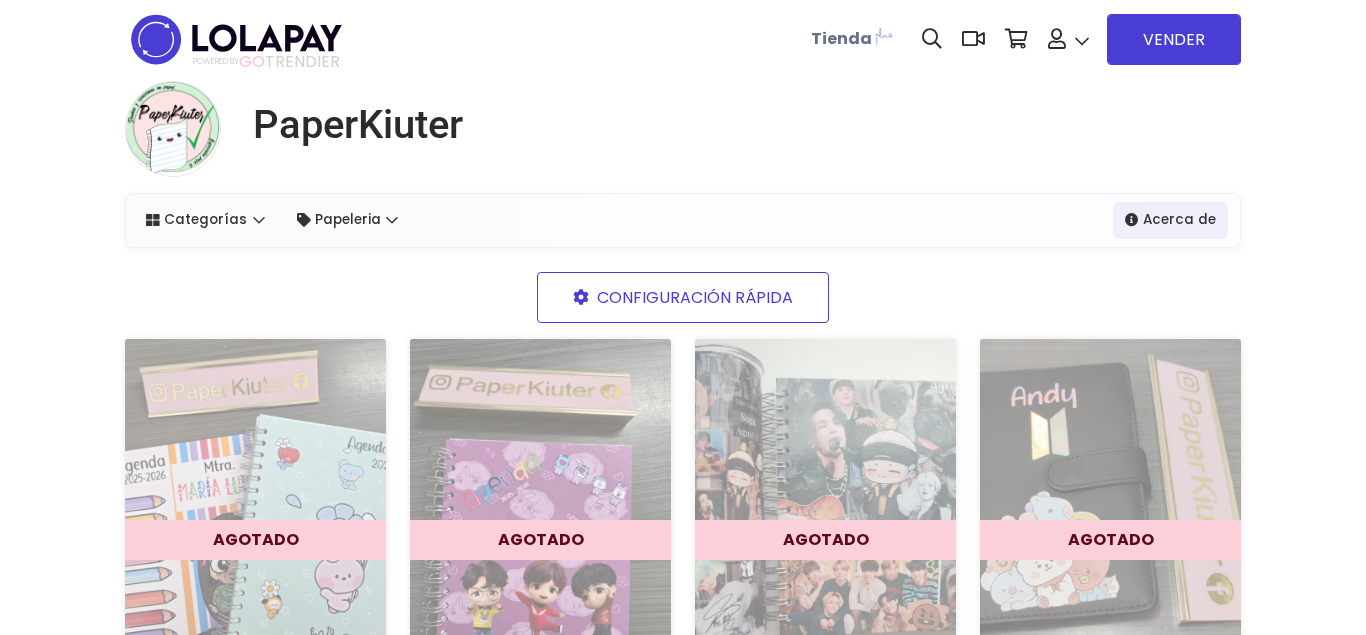 scroll, scrollTop: 0, scrollLeft: 0, axis: both 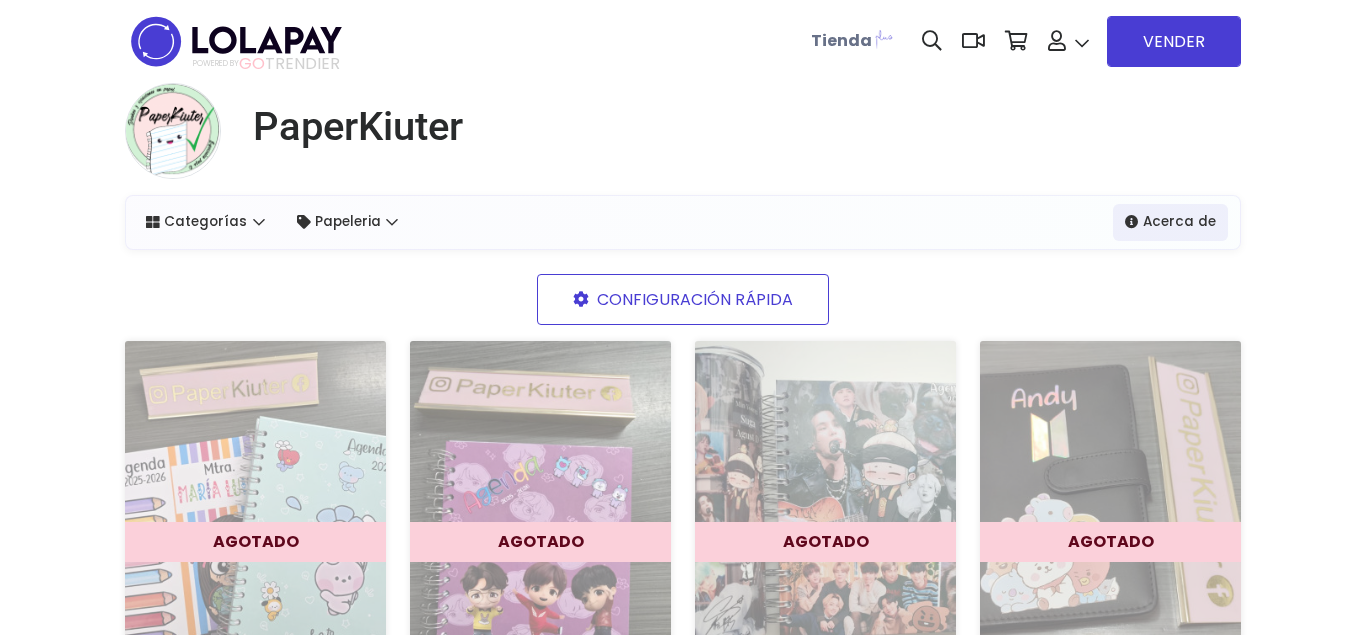 click on "Tienda" at bounding box center (841, 40) 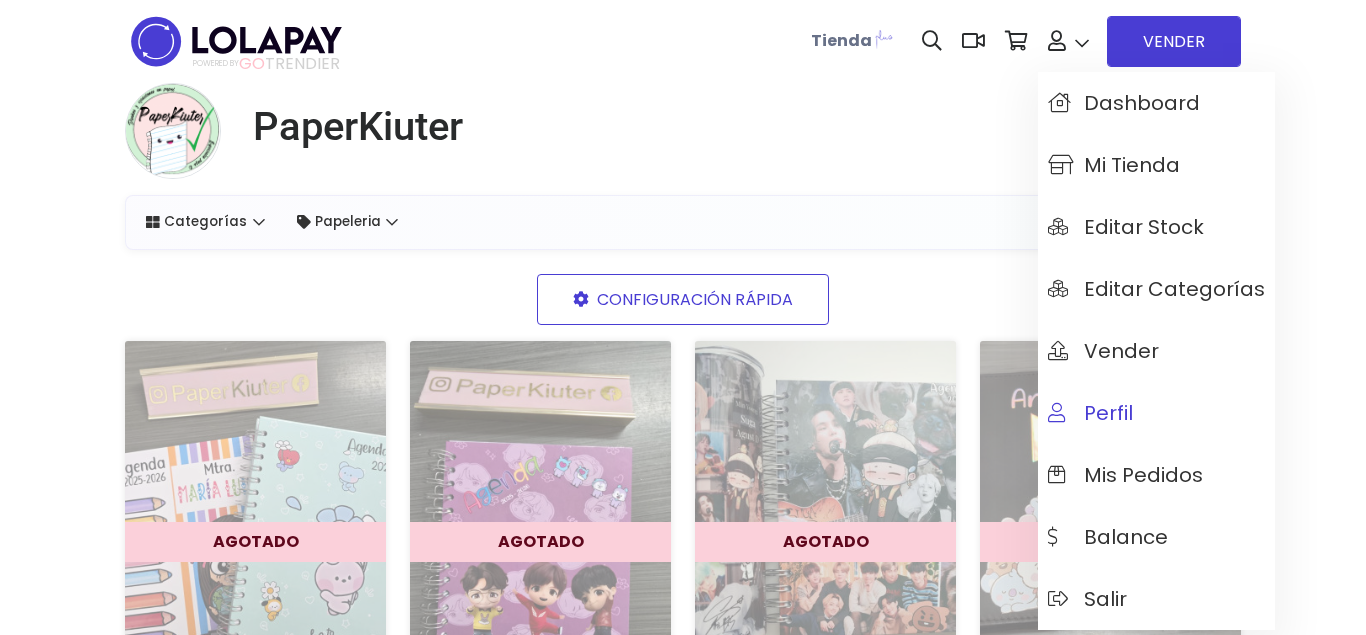 click on "Perfil" at bounding box center [1156, 413] 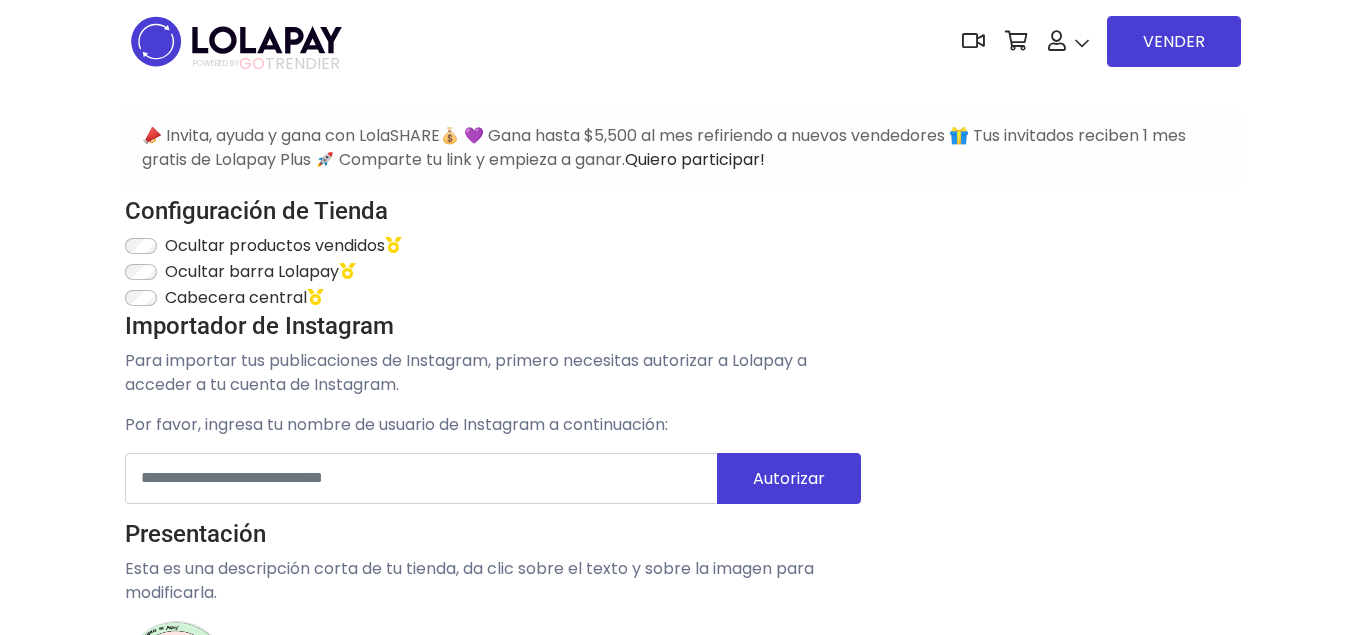 scroll, scrollTop: 0, scrollLeft: 0, axis: both 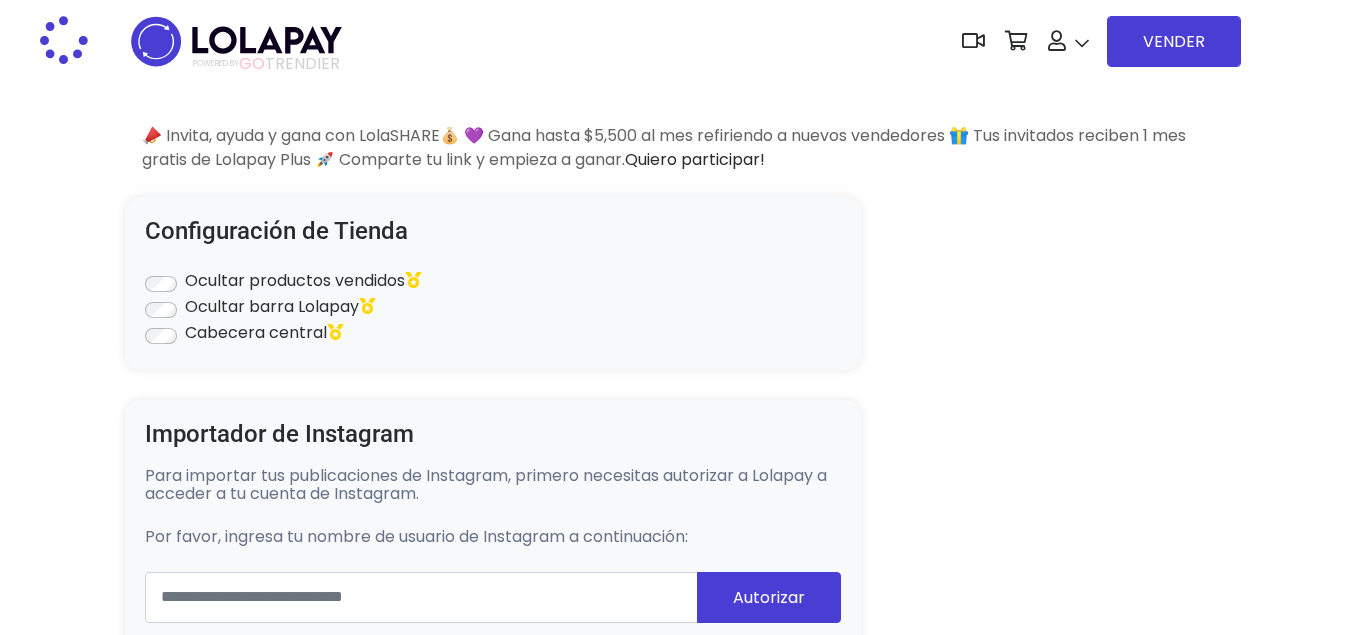 type on "**********" 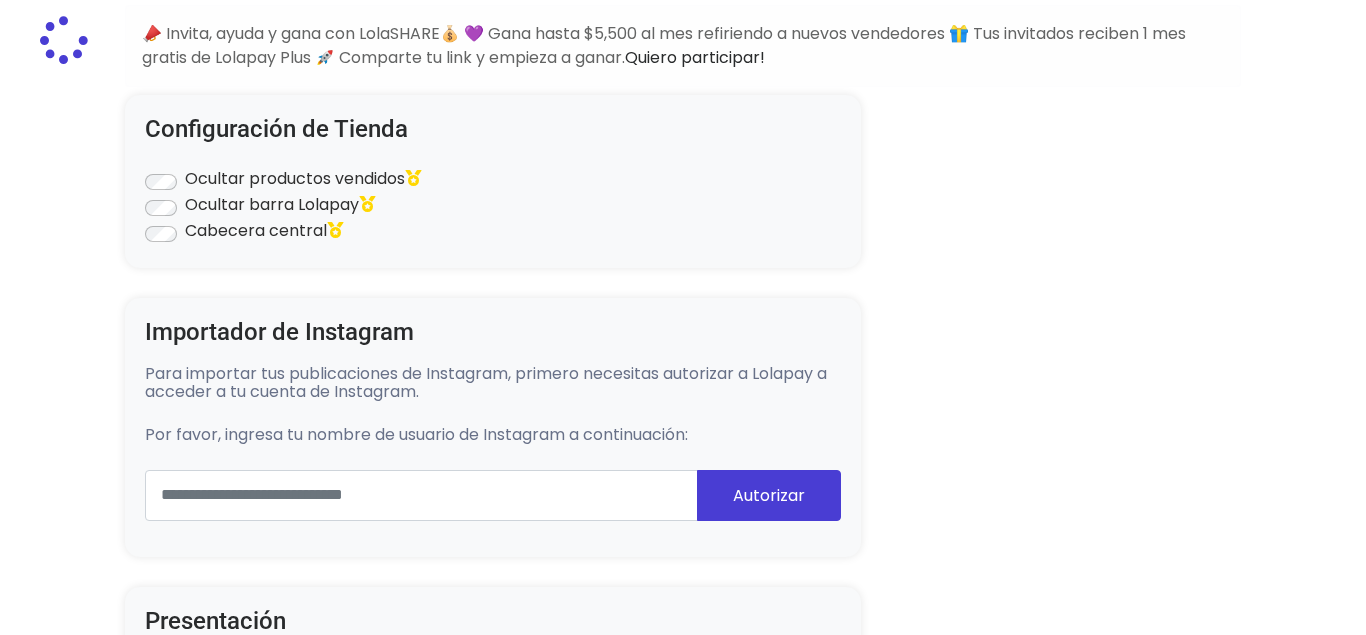 select on "**********" 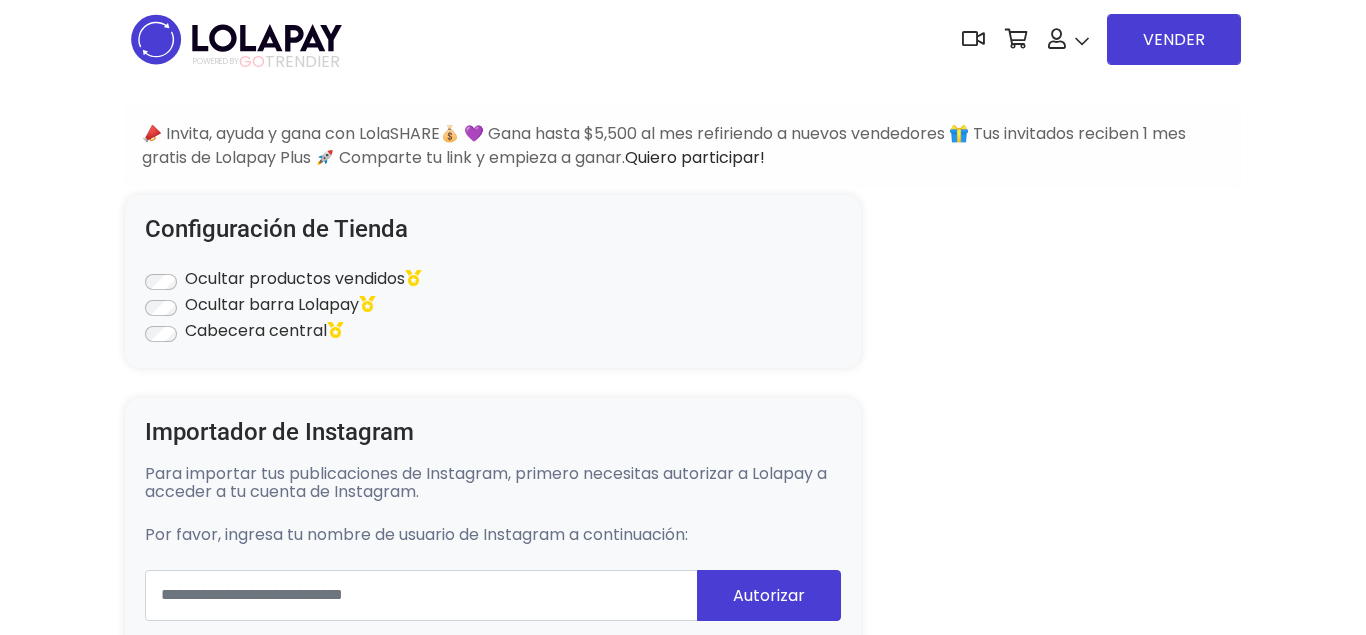 scroll, scrollTop: 0, scrollLeft: 0, axis: both 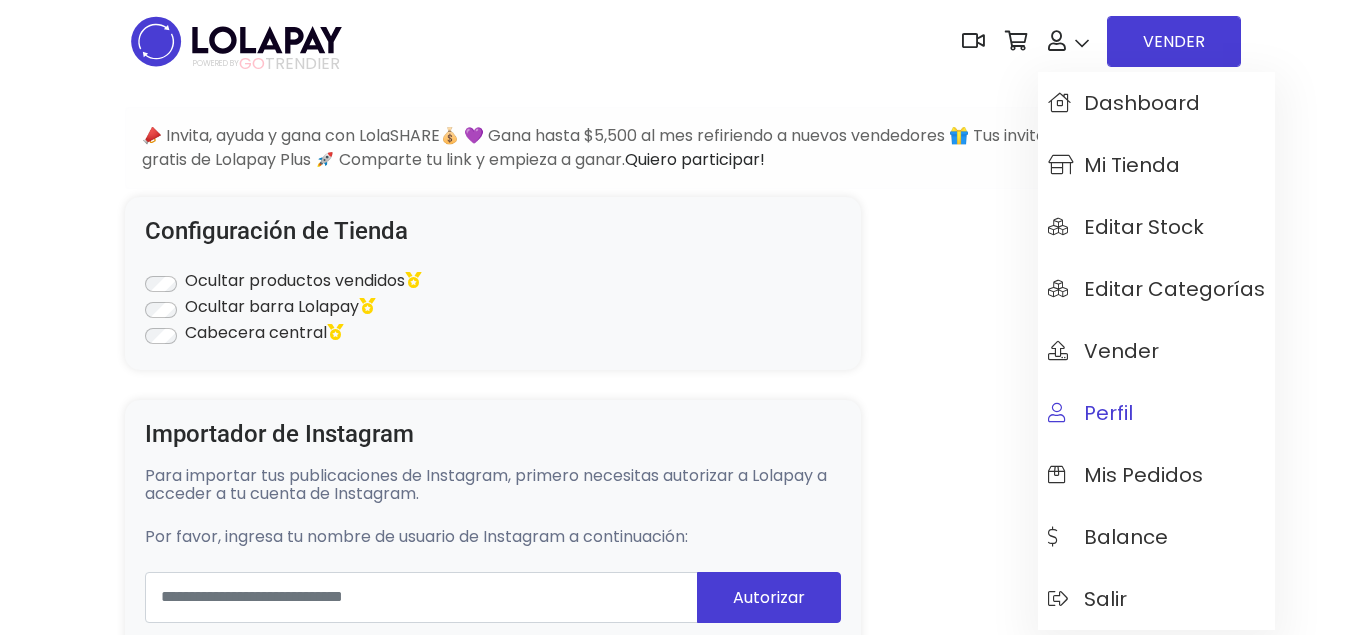 click on "Perfil" at bounding box center (1156, 413) 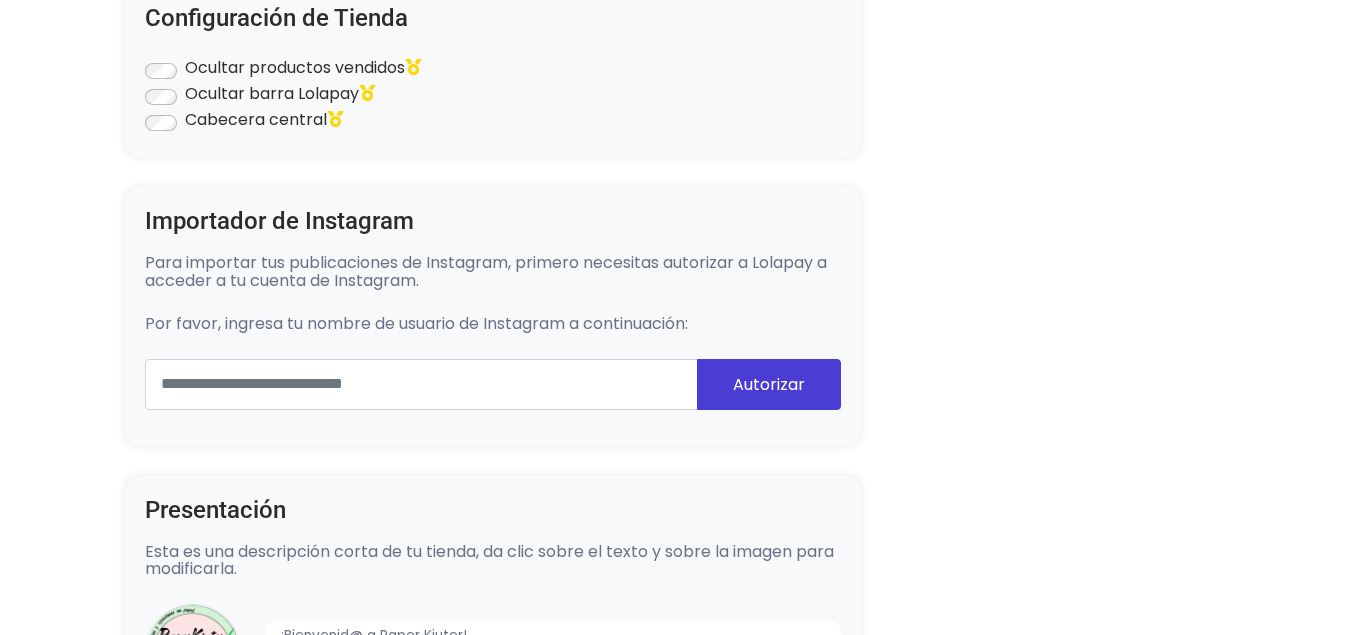 scroll, scrollTop: 0, scrollLeft: 0, axis: both 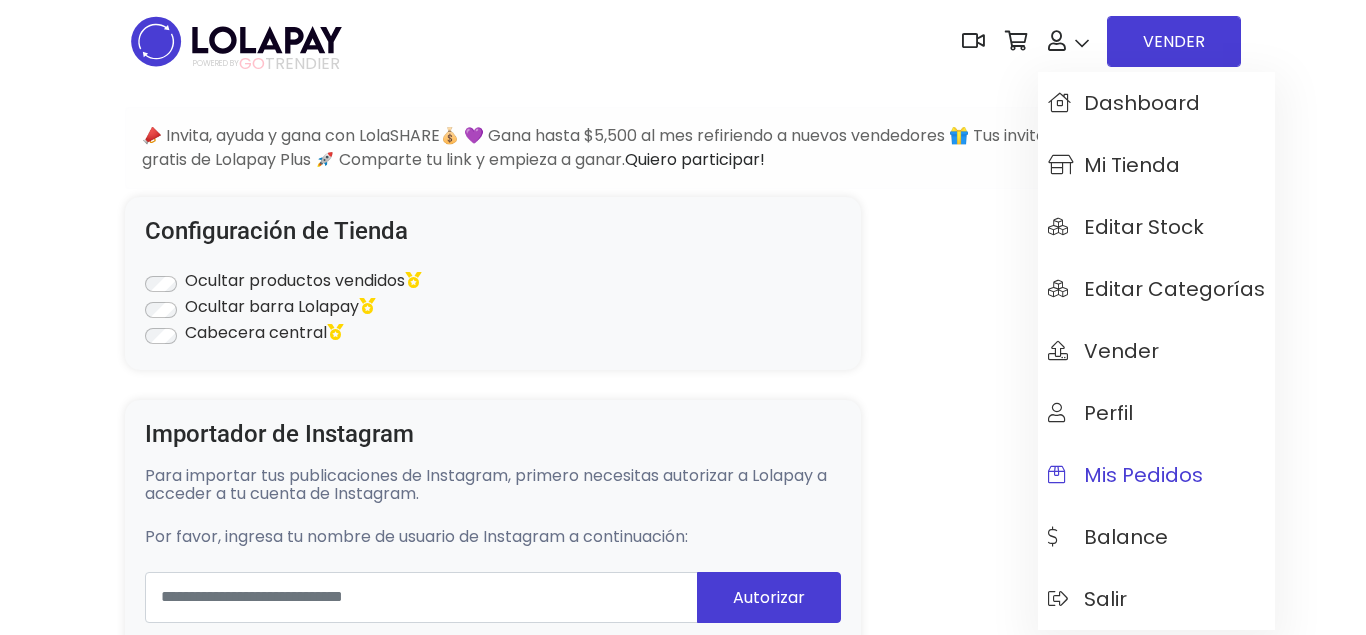 click on "Mis pedidos" at bounding box center (1125, 475) 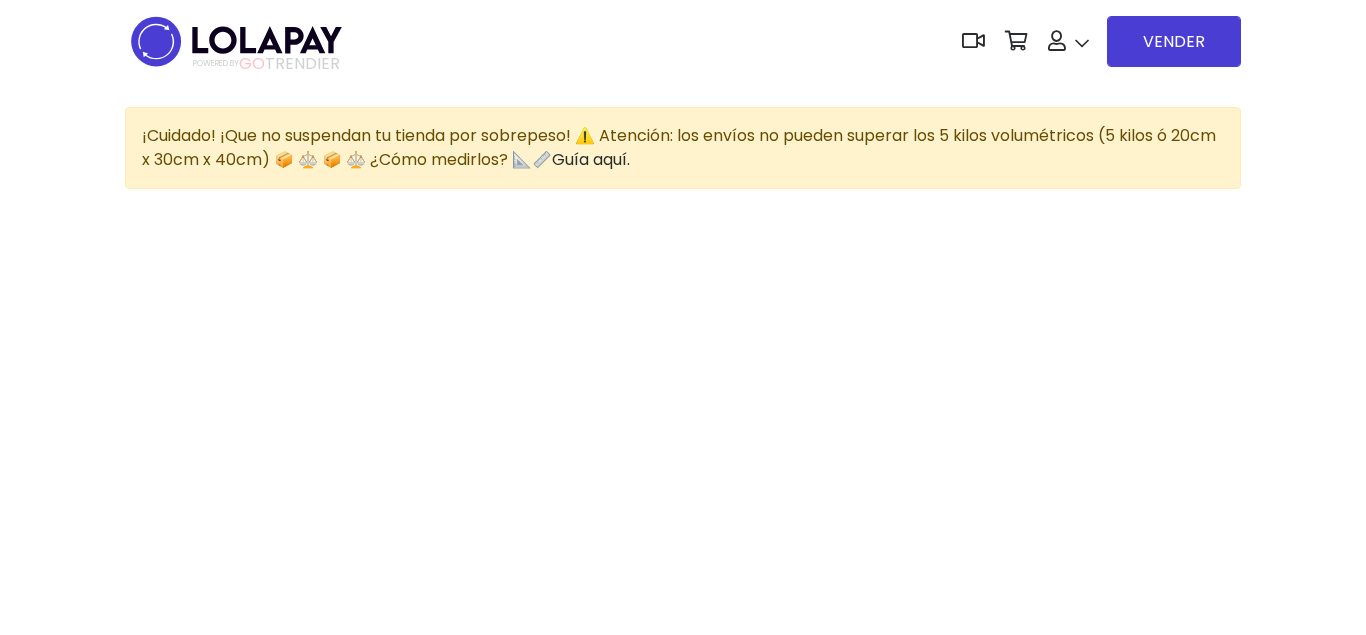 scroll, scrollTop: 0, scrollLeft: 0, axis: both 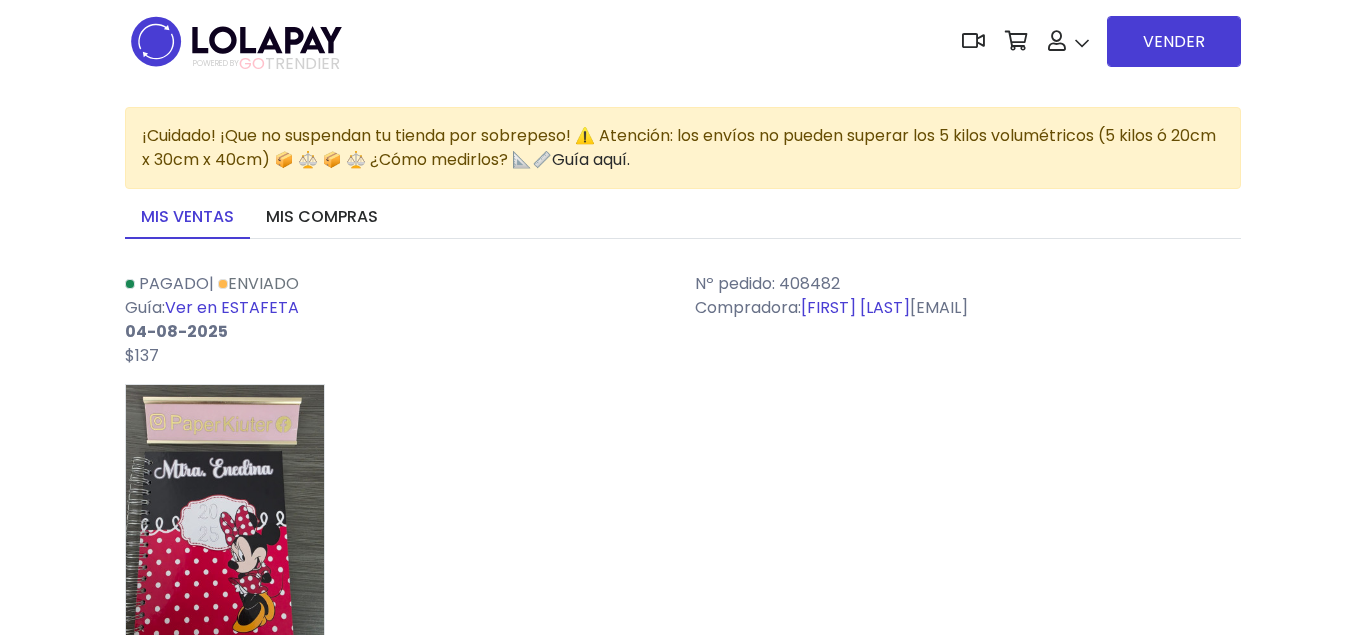 click on "maestra selene
Cantidad: 1" at bounding box center (683, 554) 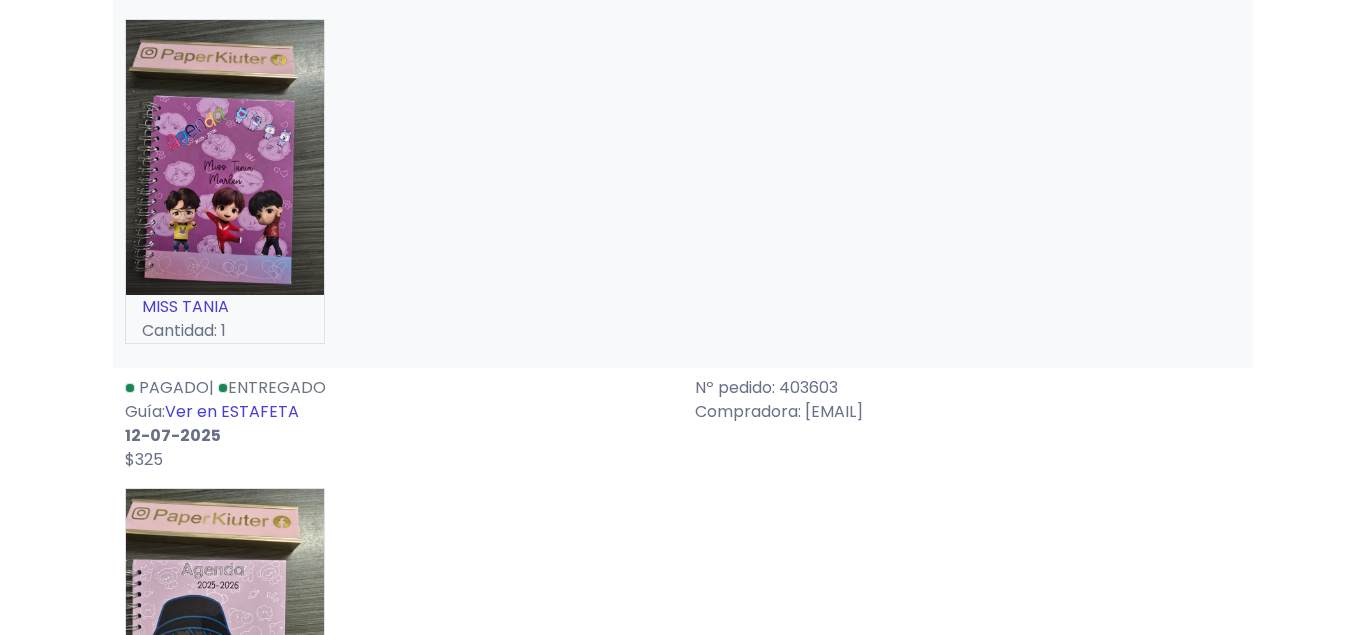 scroll, scrollTop: 5508, scrollLeft: 0, axis: vertical 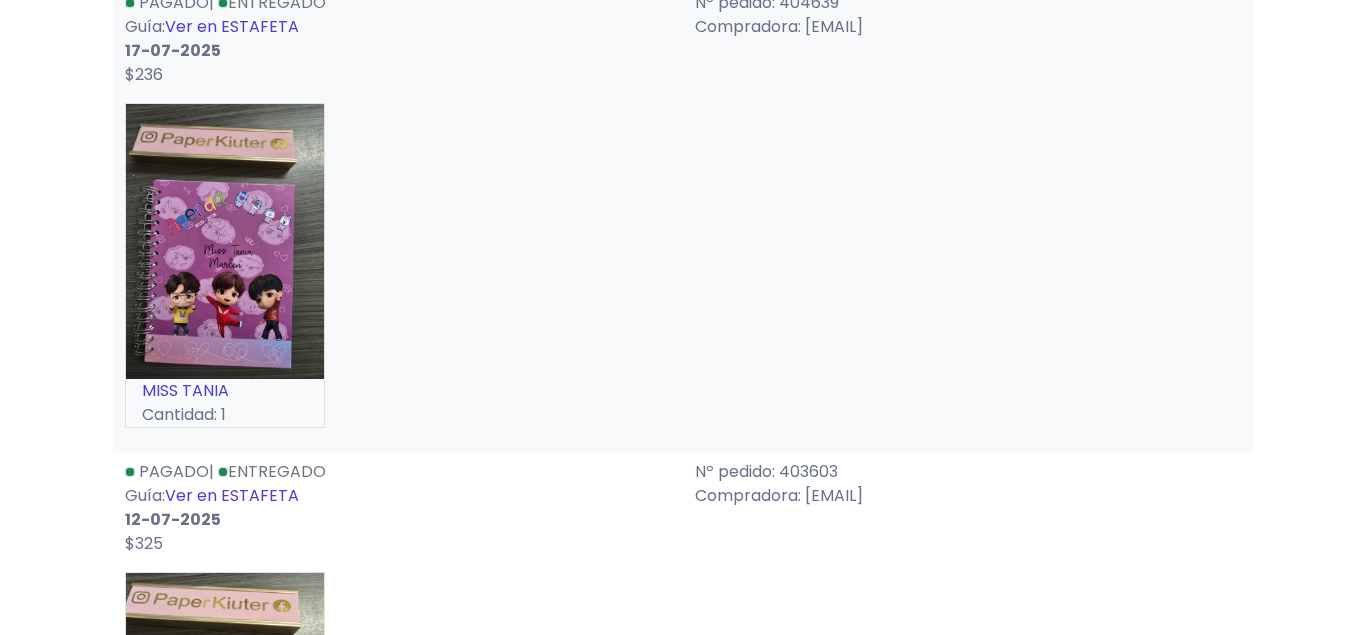 click on "MISS TANIA
Cantidad: 1" at bounding box center (683, 273) 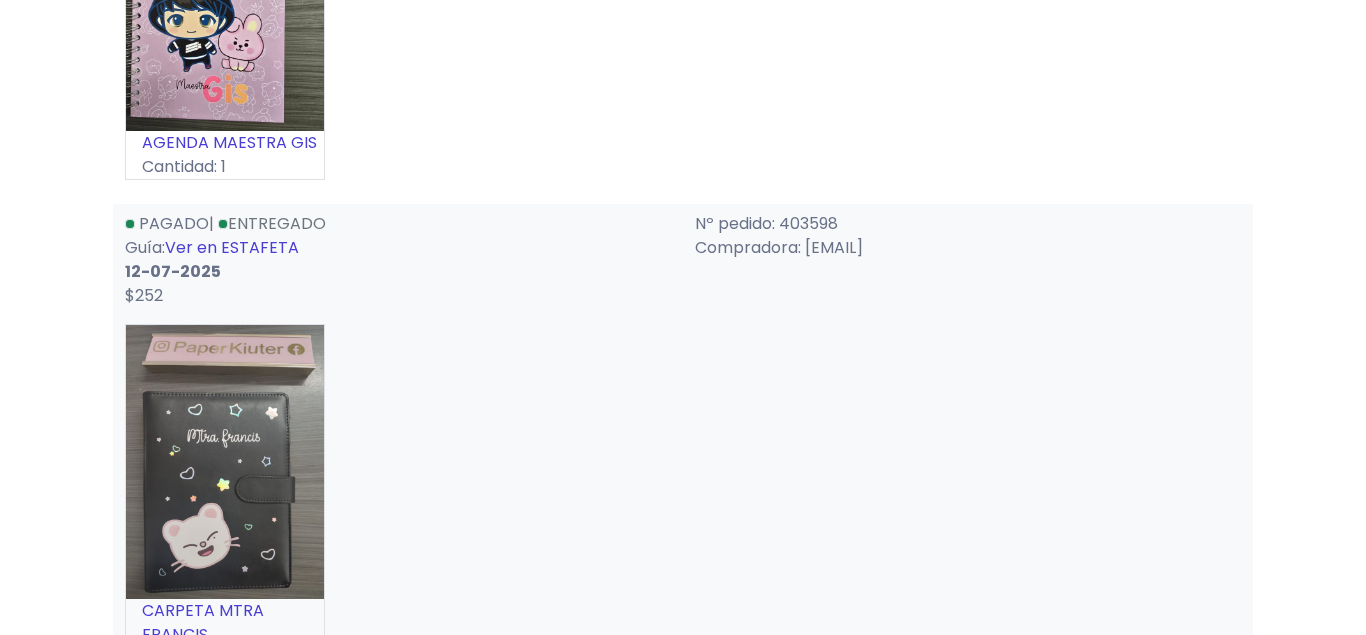 scroll, scrollTop: 6222, scrollLeft: 0, axis: vertical 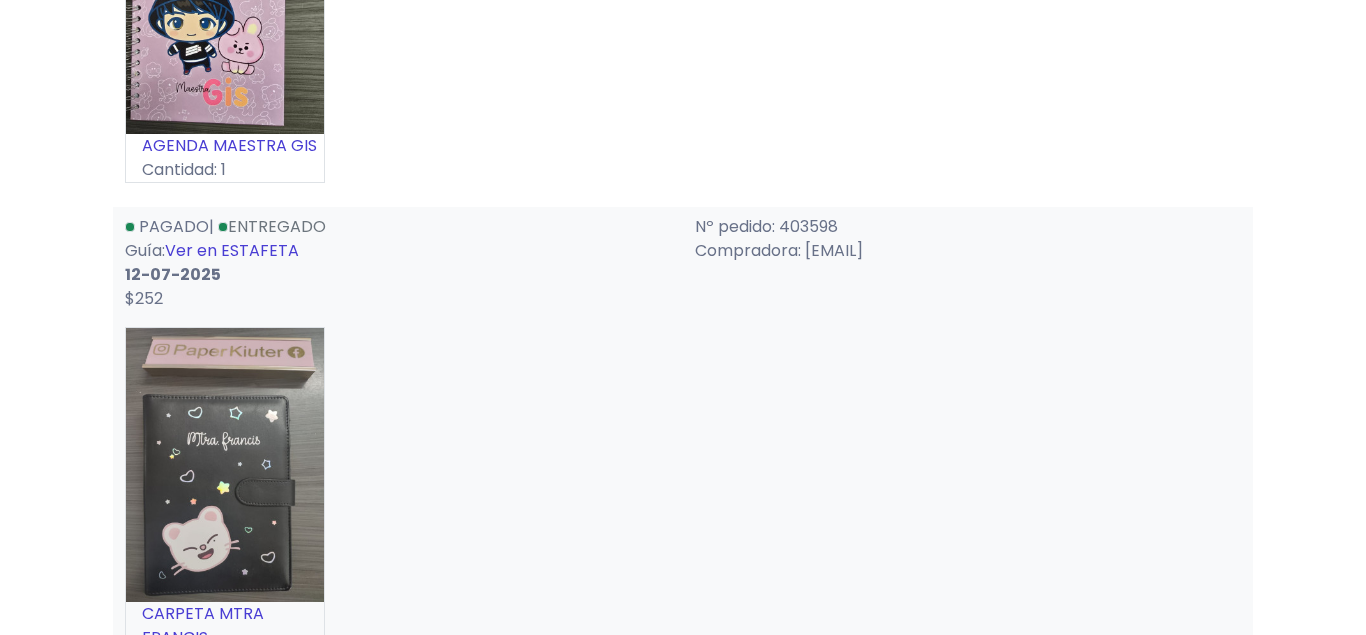 click on "CARPETA MTRA FRANCIS
Cantidad: 1" at bounding box center [683, 509] 